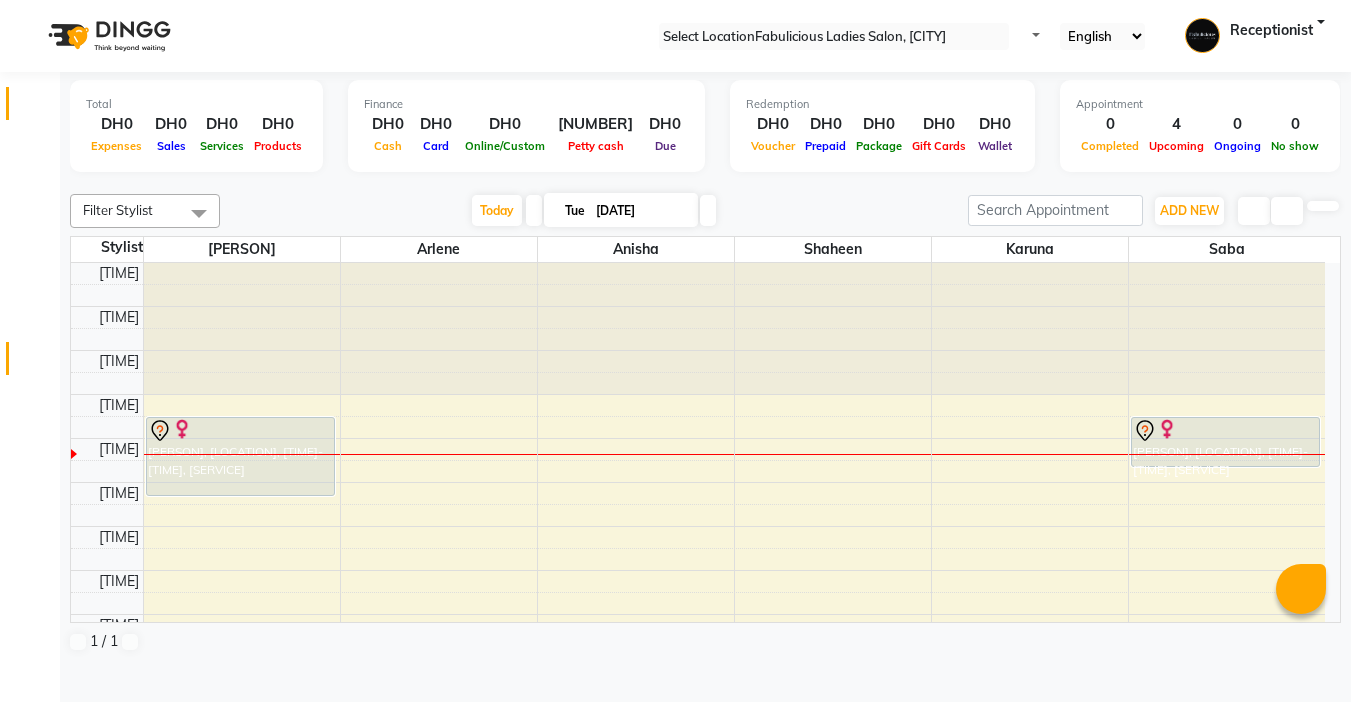 scroll, scrollTop: 0, scrollLeft: 0, axis: both 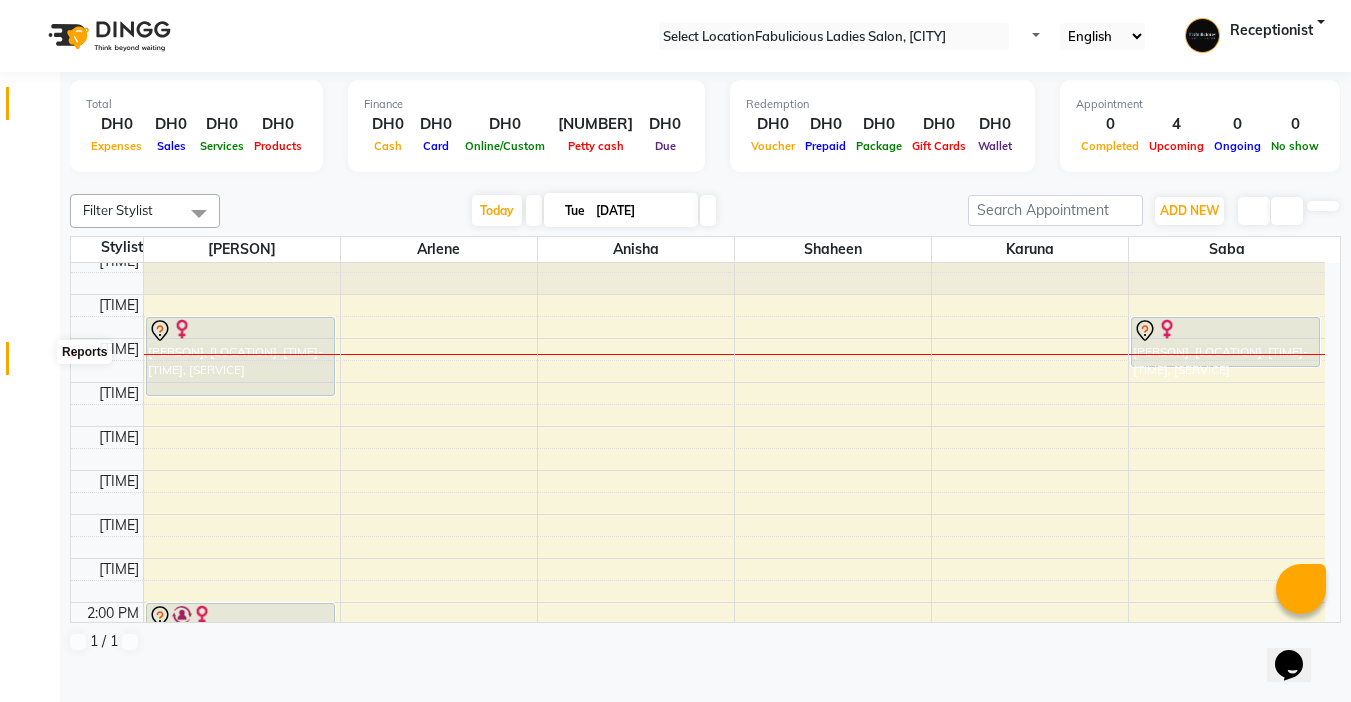 click at bounding box center (38, 363) 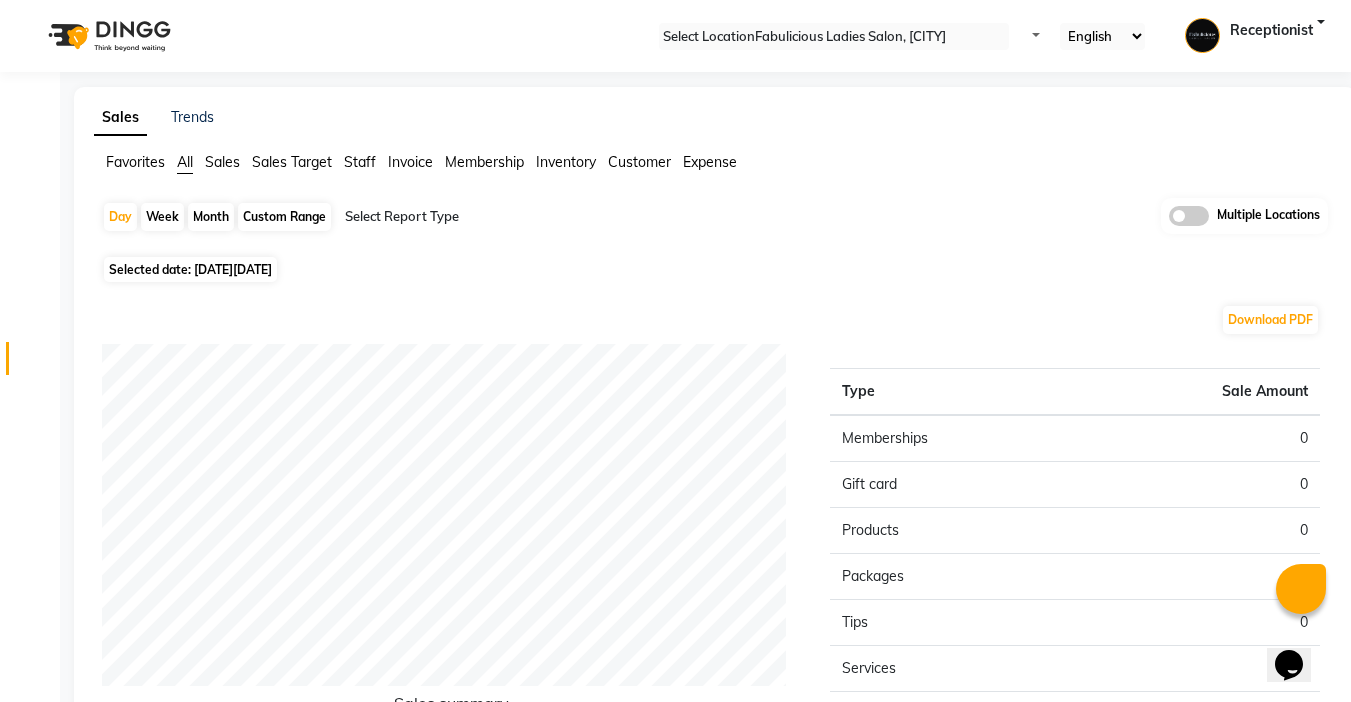 click on "Month" at bounding box center [211, 217] 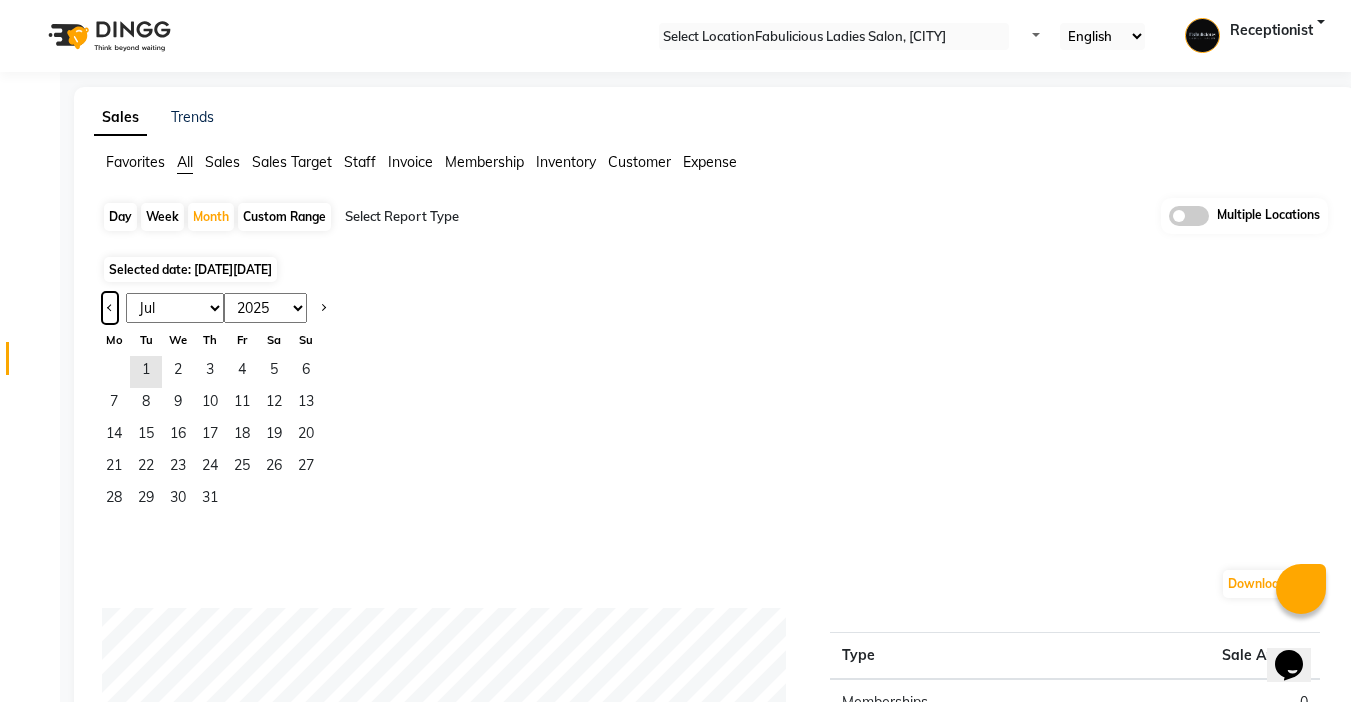 click at bounding box center (110, 308) 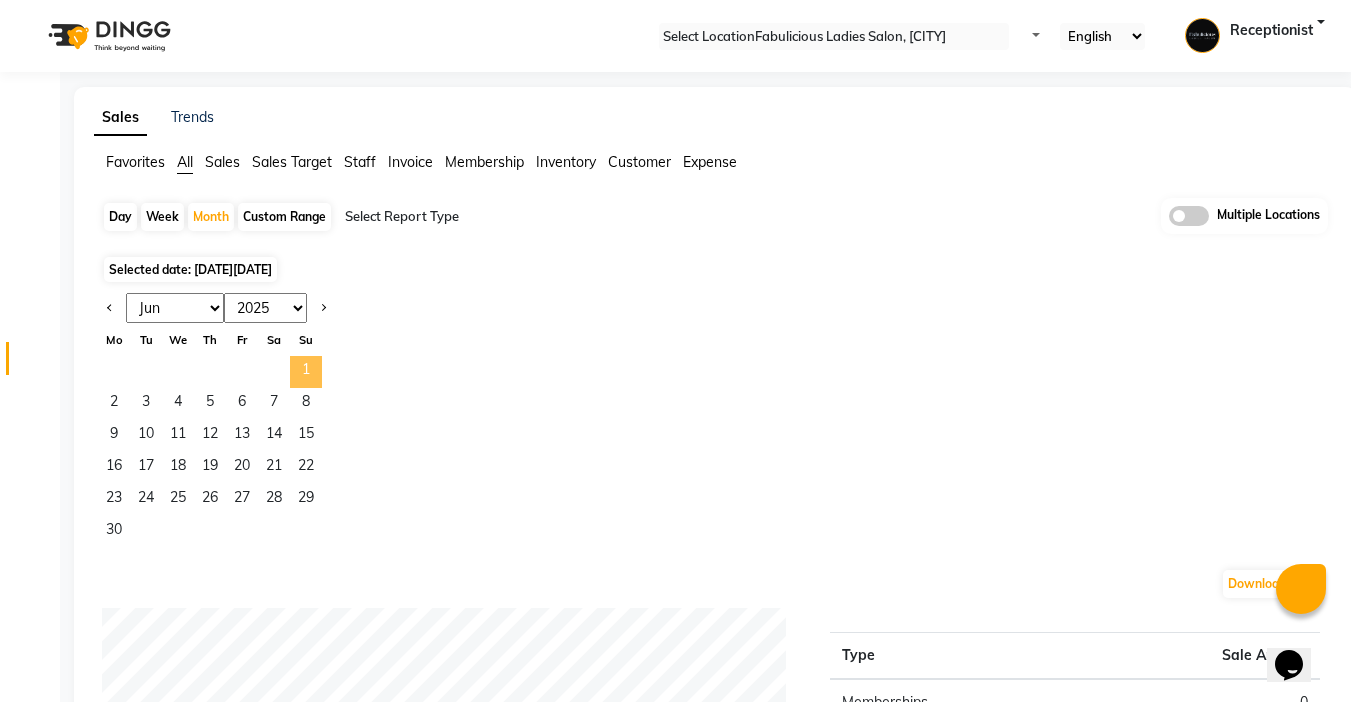 click on "1" at bounding box center [306, 372] 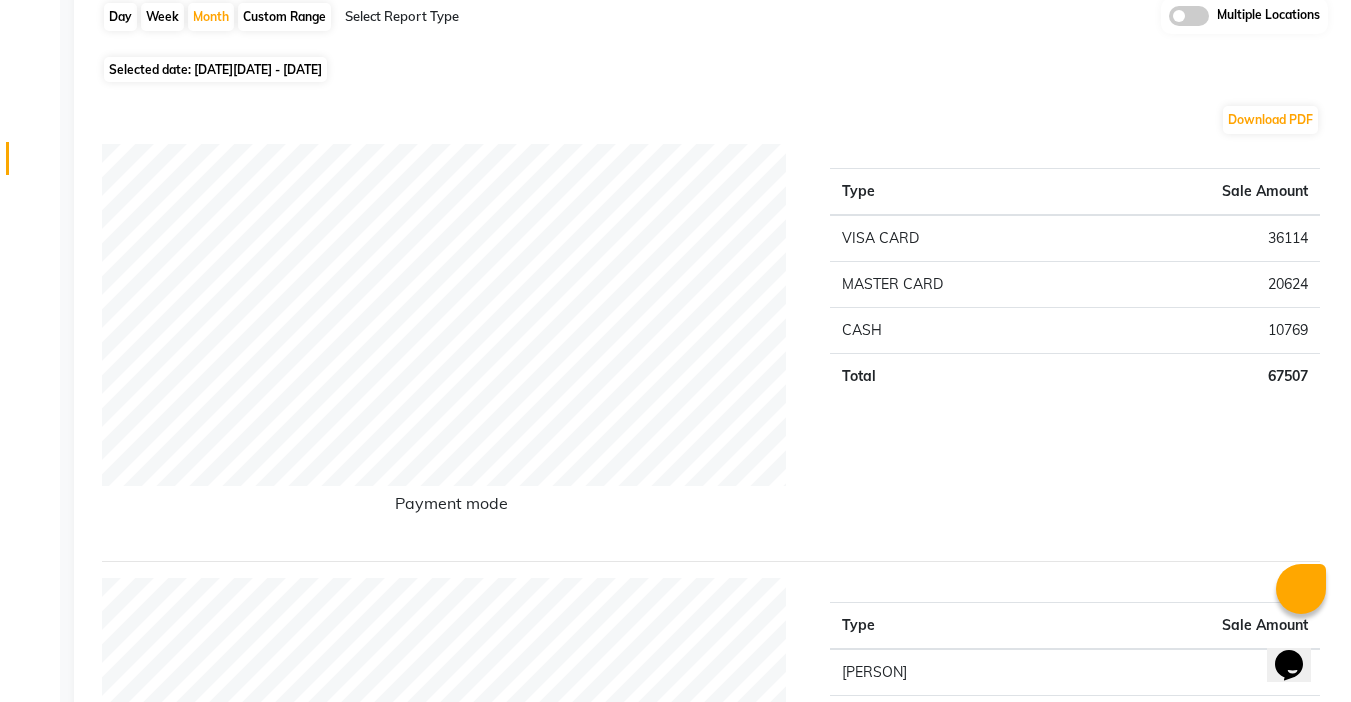 scroll, scrollTop: 0, scrollLeft: 0, axis: both 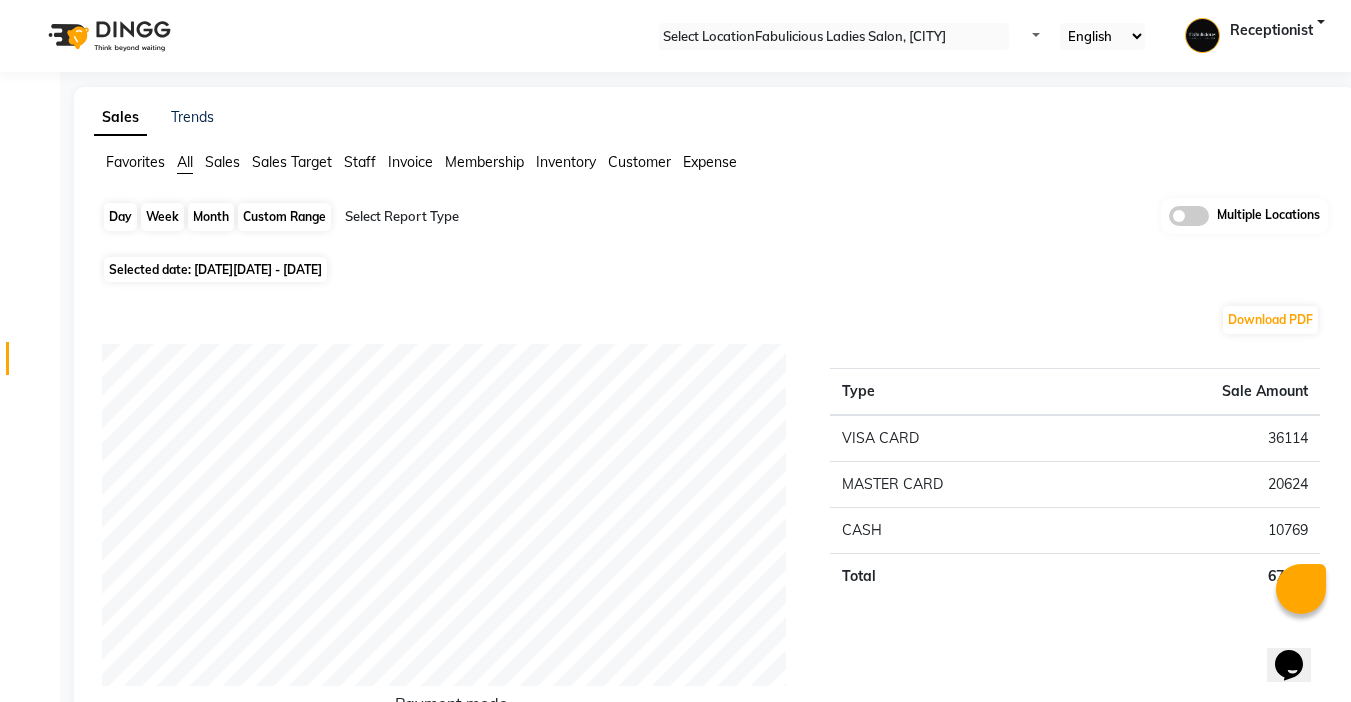 click on "Month" at bounding box center (211, 217) 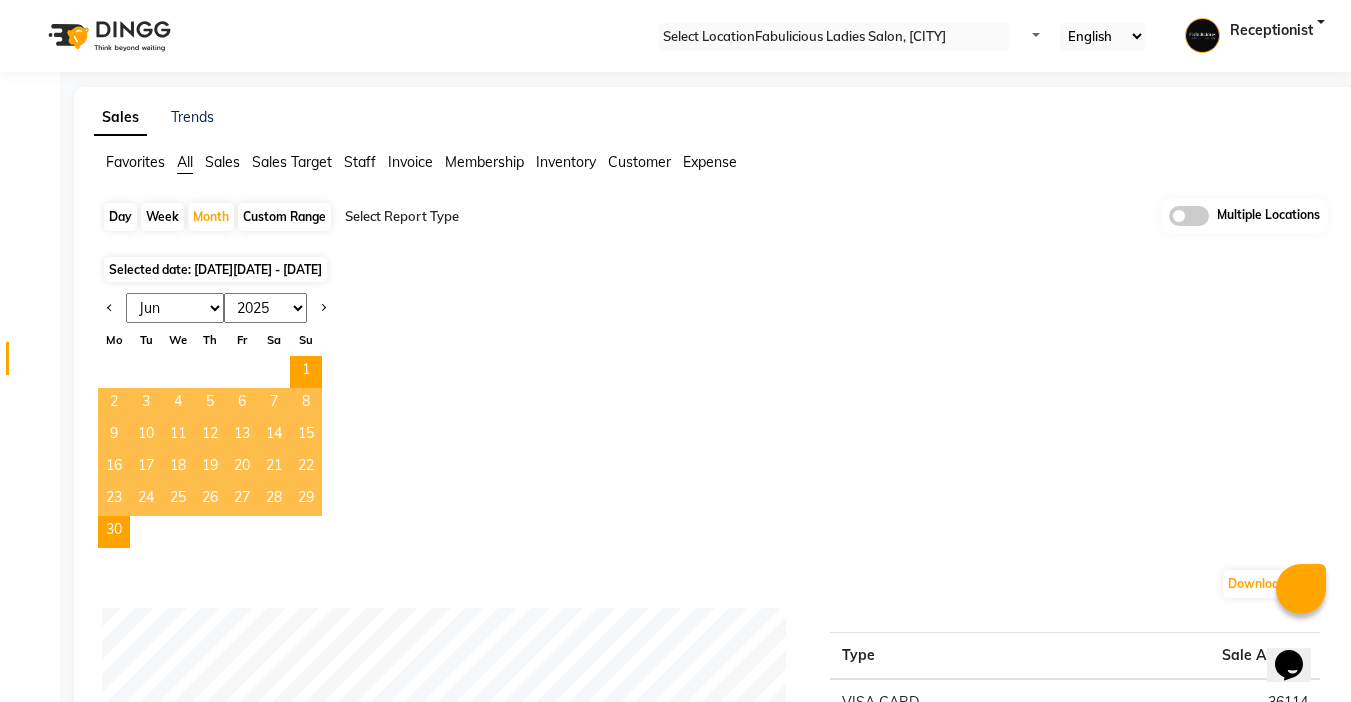 click on "2015 2016 2017 2018 2019 2020 2021 2022 2023 2024 2025 2026 2027 2028 2029 2030 2031 2032 2033 2034 2035" at bounding box center [265, 308] 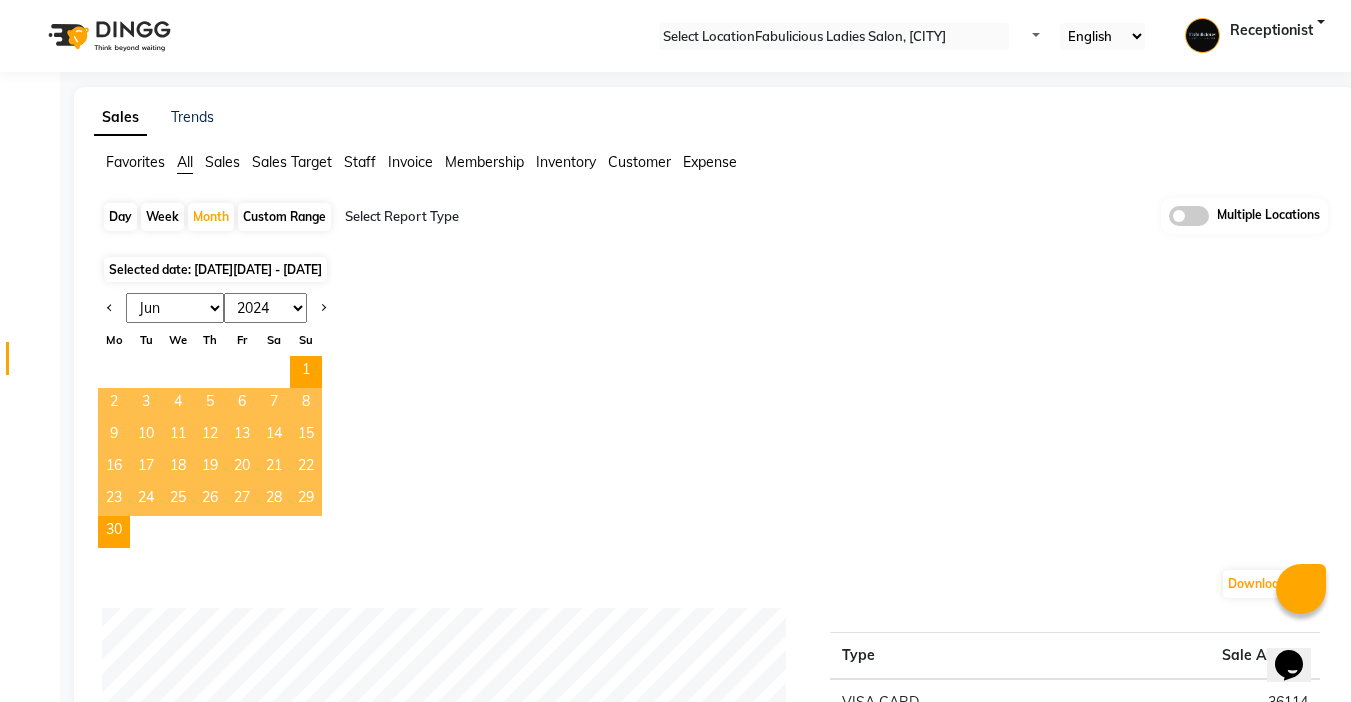 click on "2015 2016 2017 2018 2019 2020 2021 2022 2023 2024 2025 2026 2027 2028 2029 2030 2031 2032 2033 2034 2035" at bounding box center [265, 308] 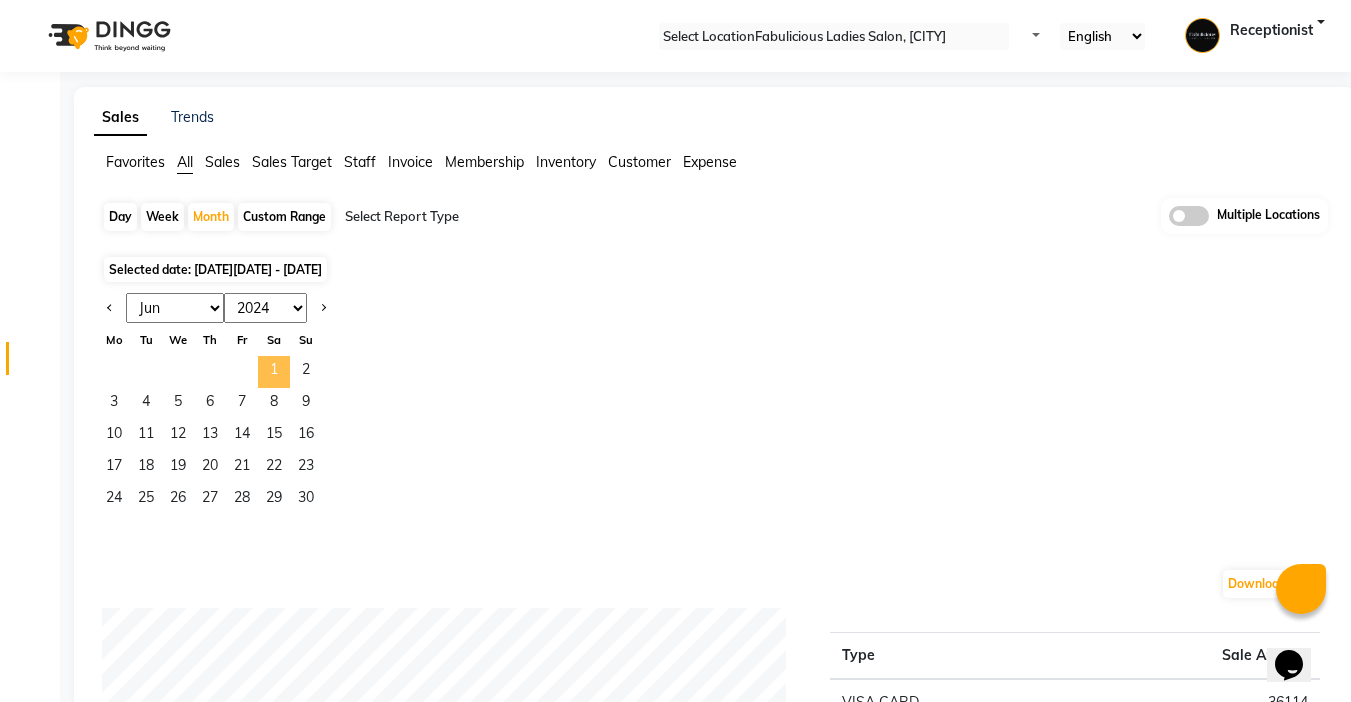 click on "1" at bounding box center [274, 372] 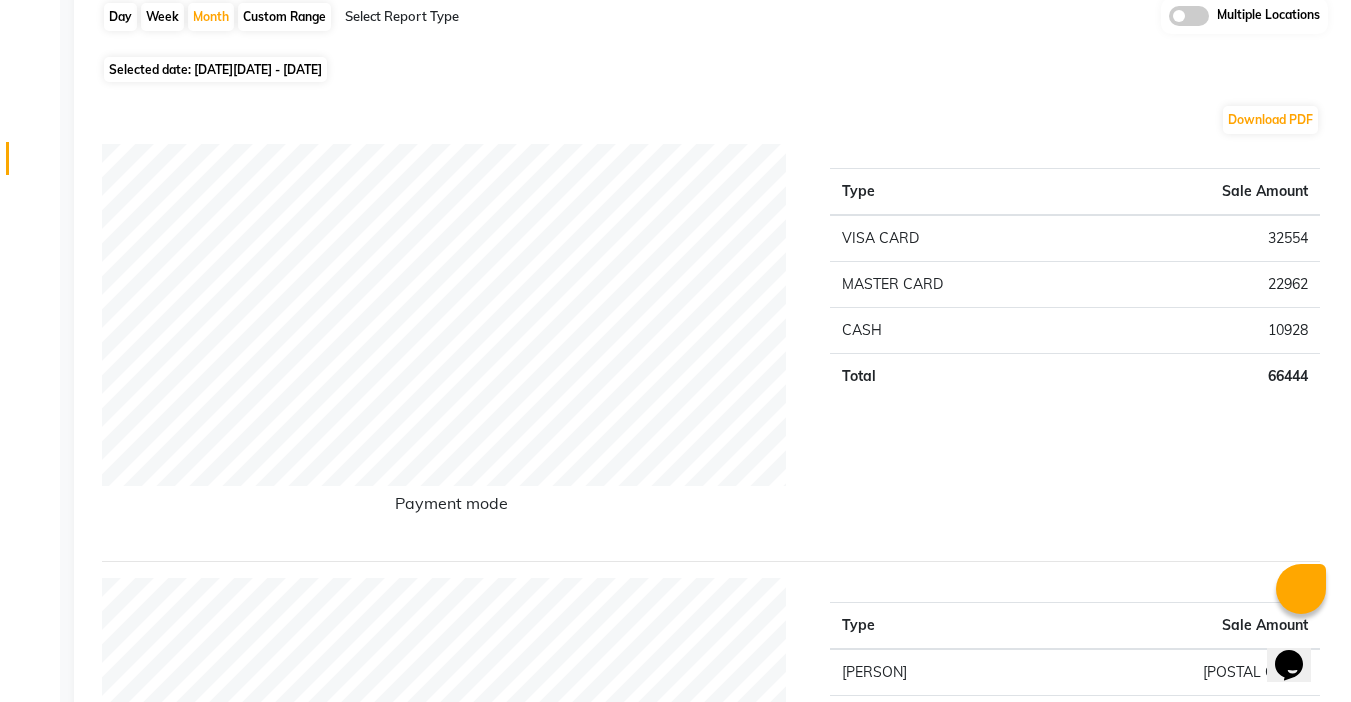 scroll, scrollTop: 0, scrollLeft: 0, axis: both 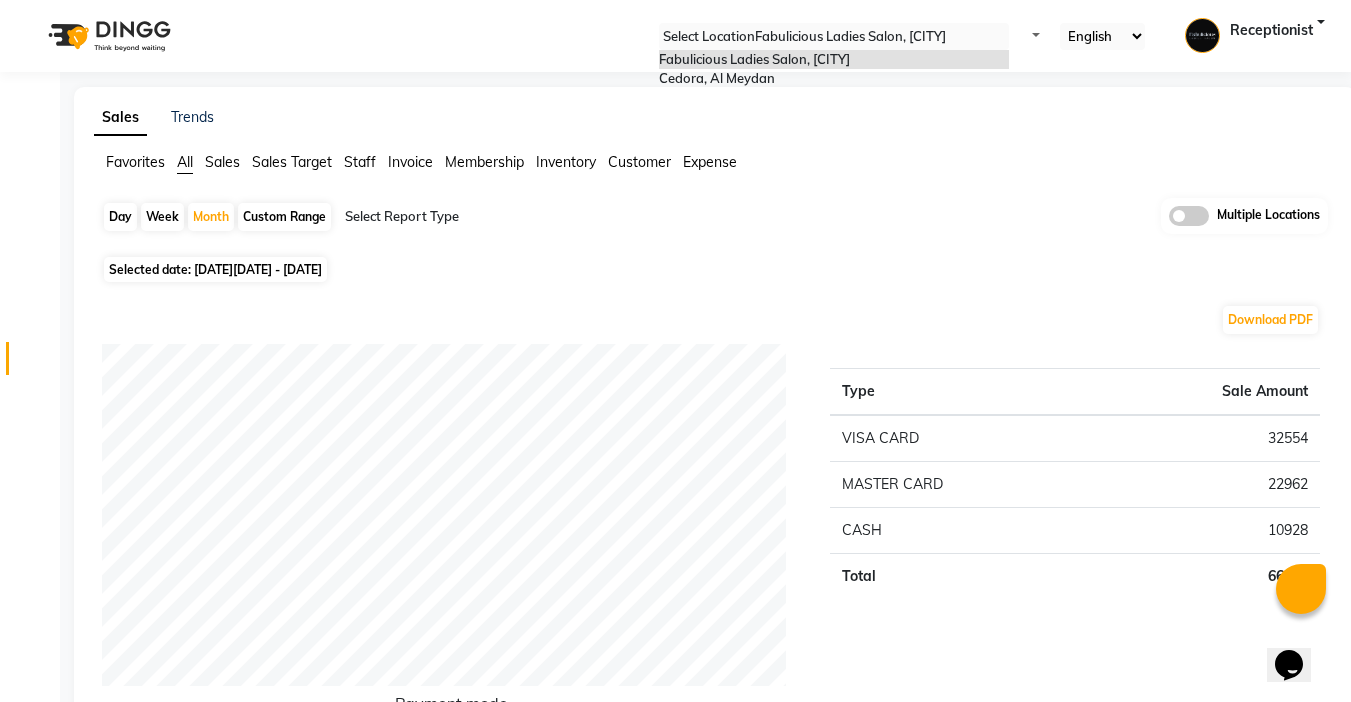 click on "Select Location × Fabulicious Ladies Salon, Dubai" at bounding box center [834, 36] 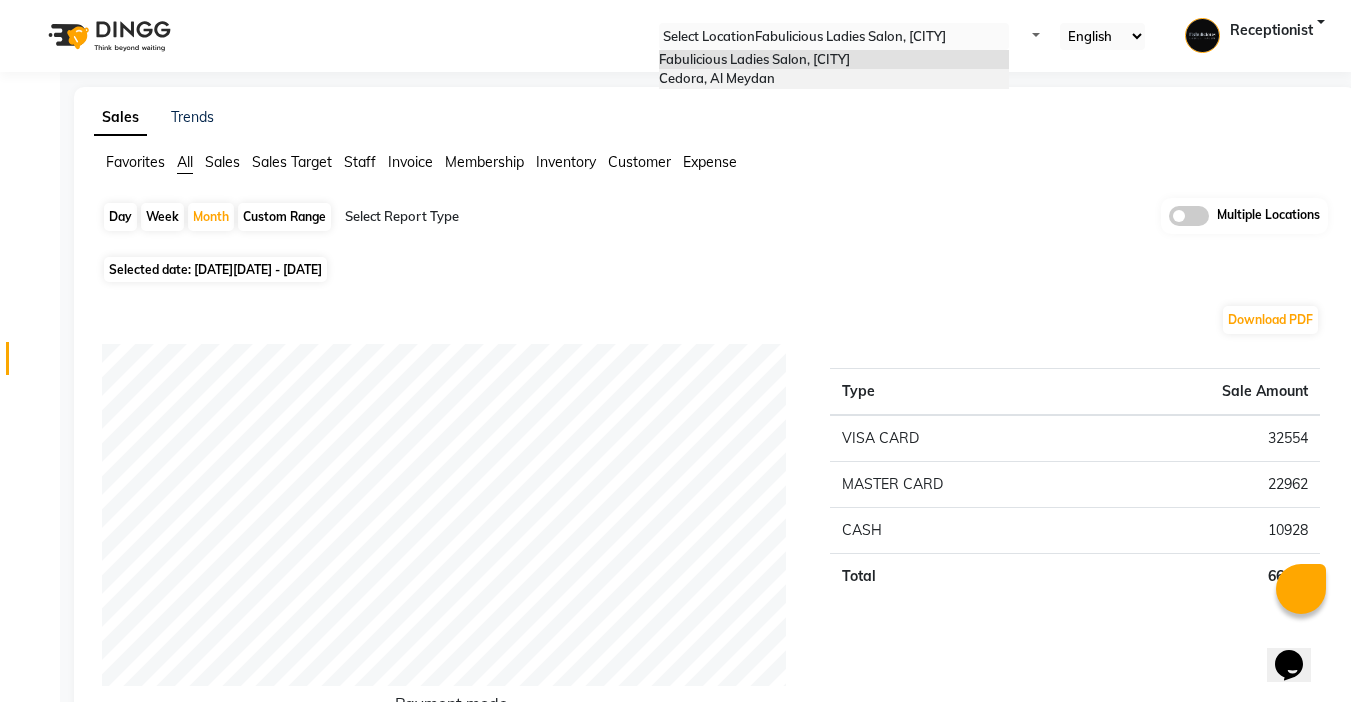 click on "[LOCATION], [LOCATION]" at bounding box center (717, 78) 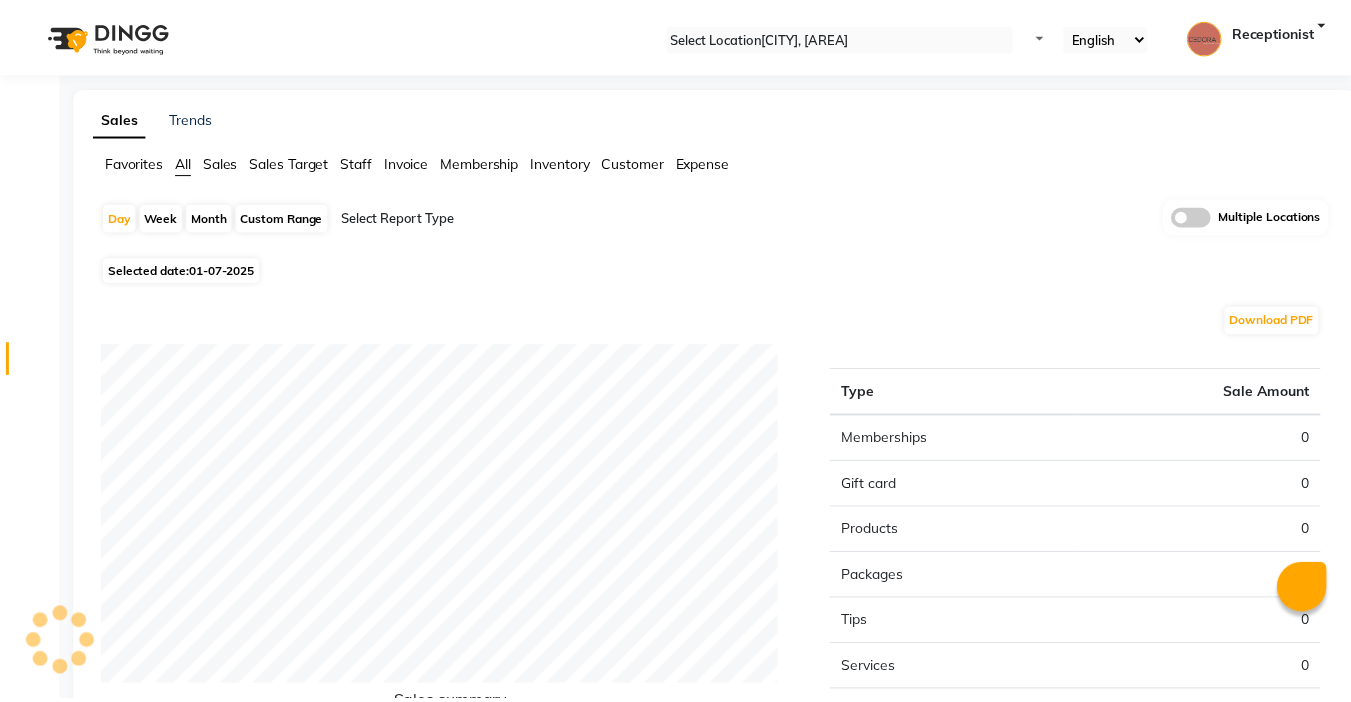 scroll, scrollTop: 0, scrollLeft: 0, axis: both 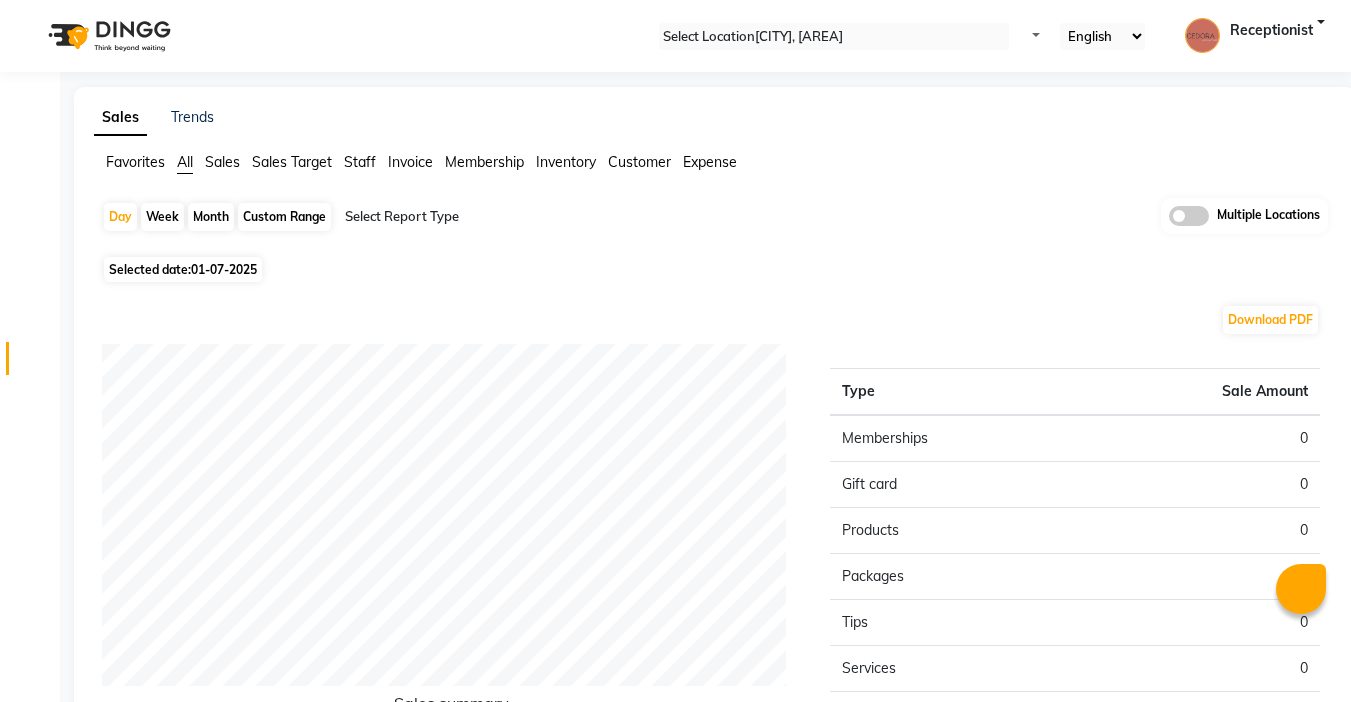 click on "Month" at bounding box center (211, 217) 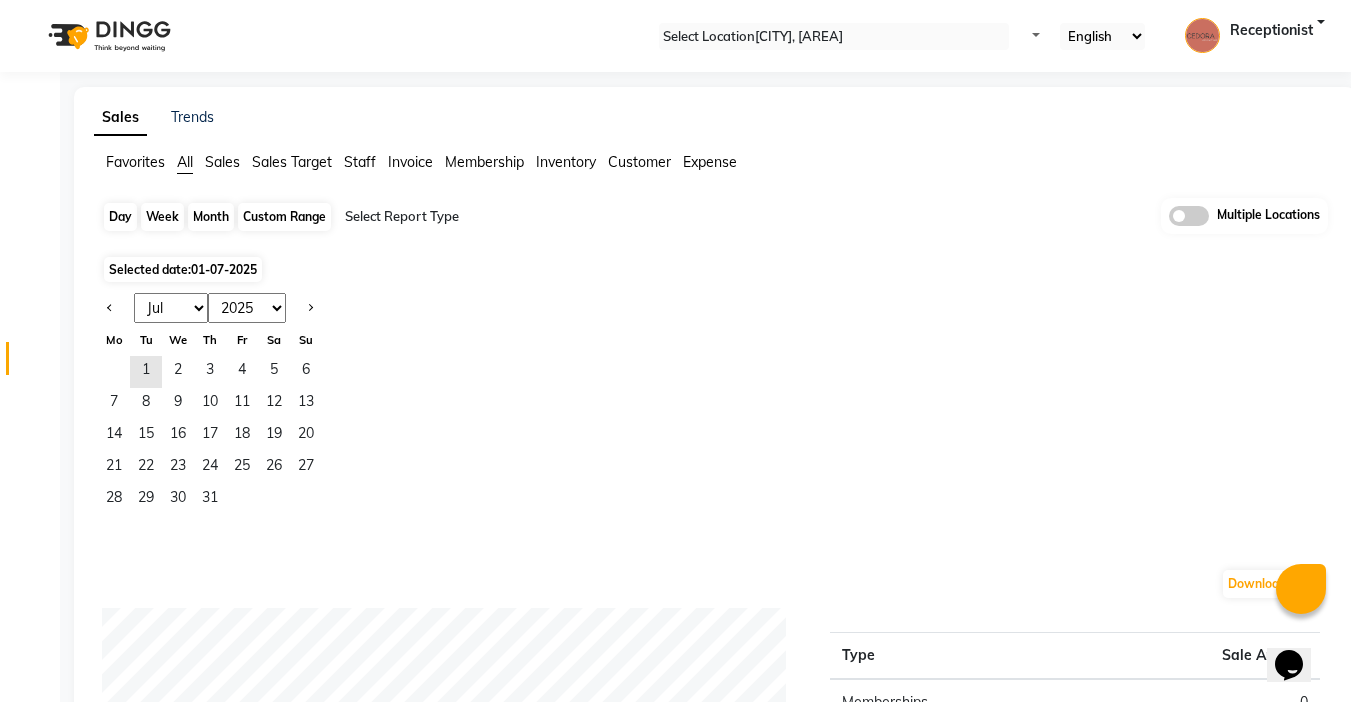scroll, scrollTop: 0, scrollLeft: 0, axis: both 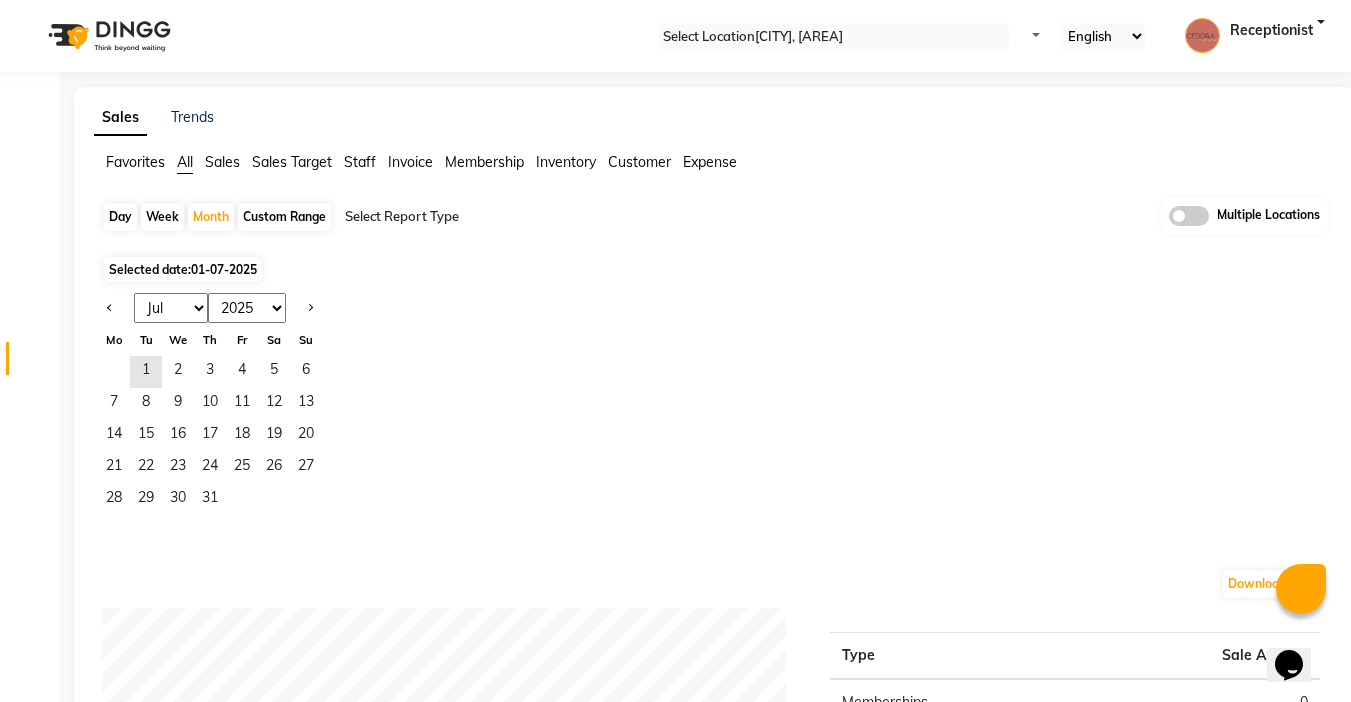 click at bounding box center [114, 308] 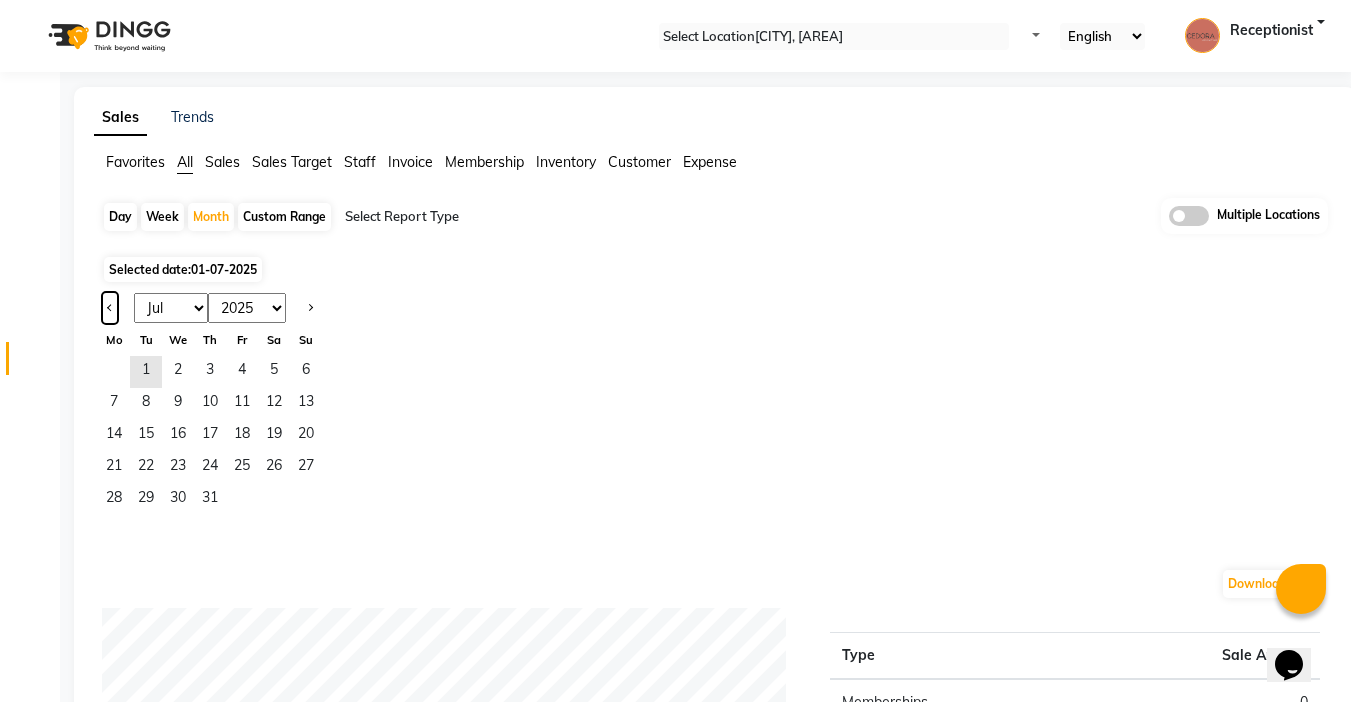 click at bounding box center (110, 306) 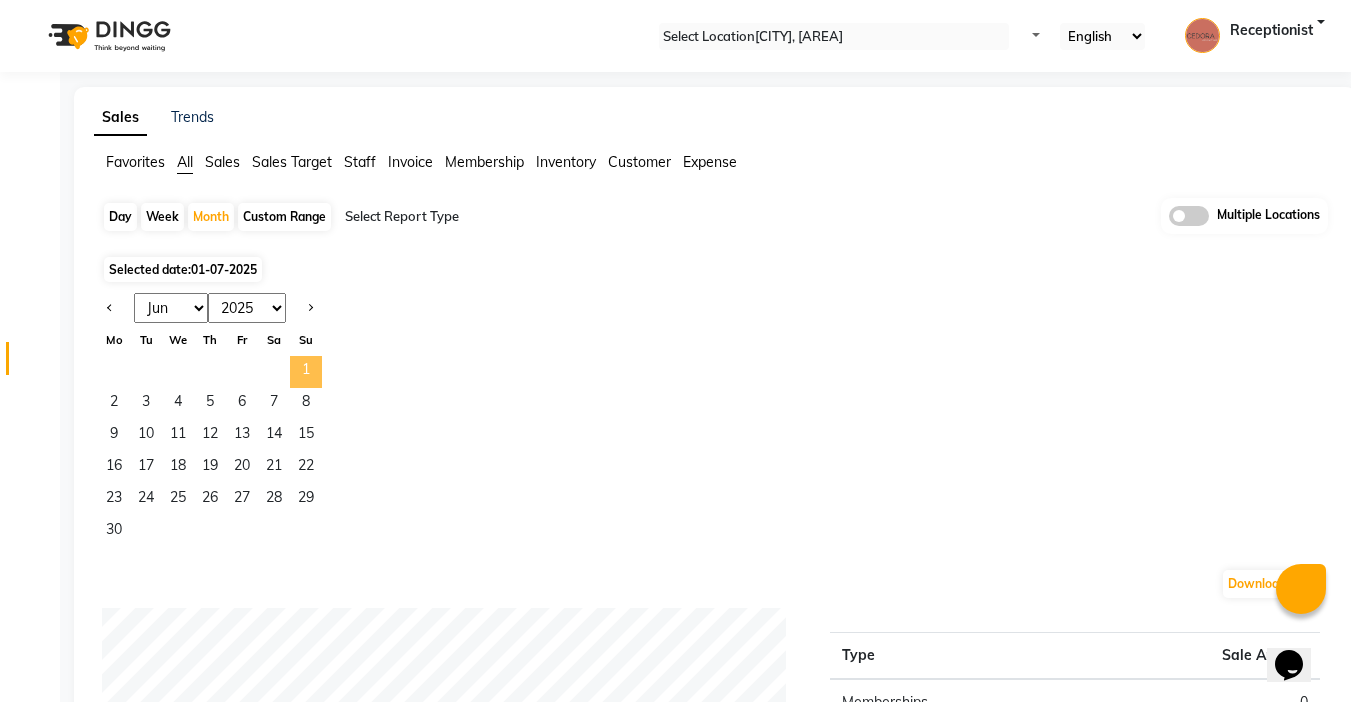click on "1" at bounding box center (306, 372) 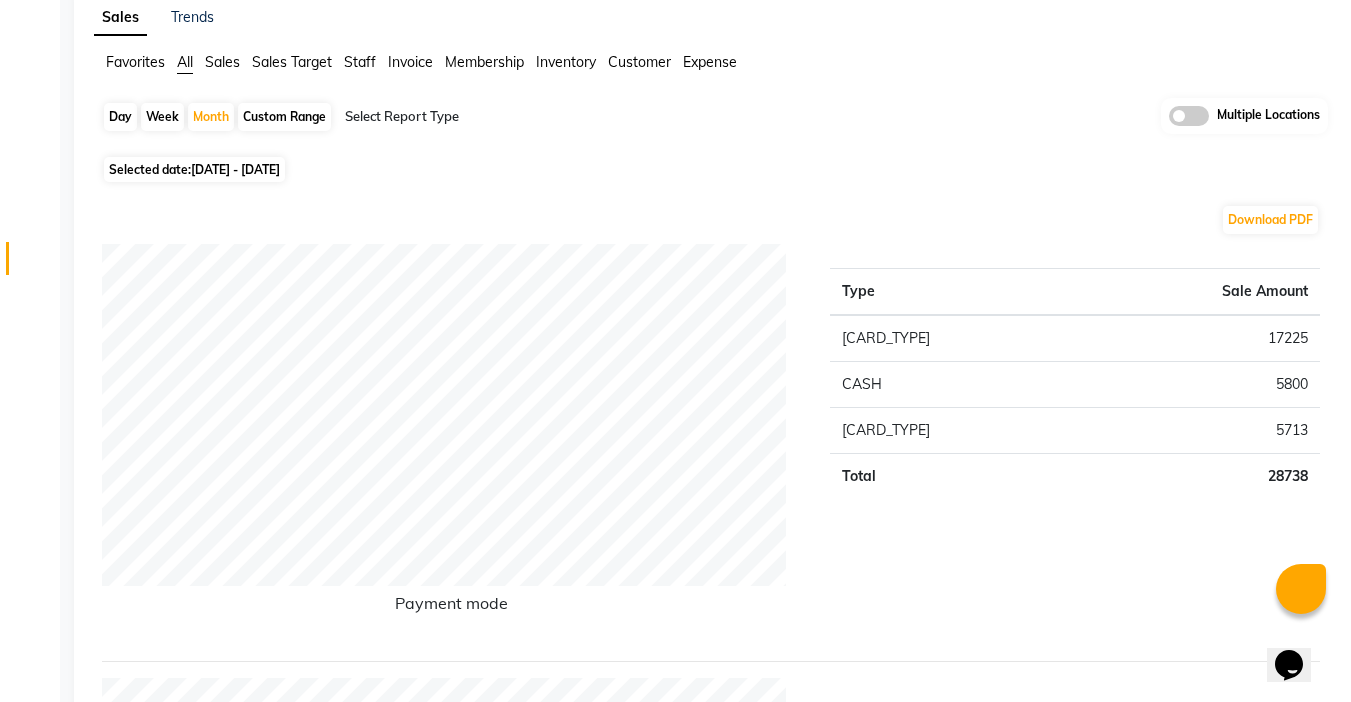 scroll, scrollTop: 0, scrollLeft: 0, axis: both 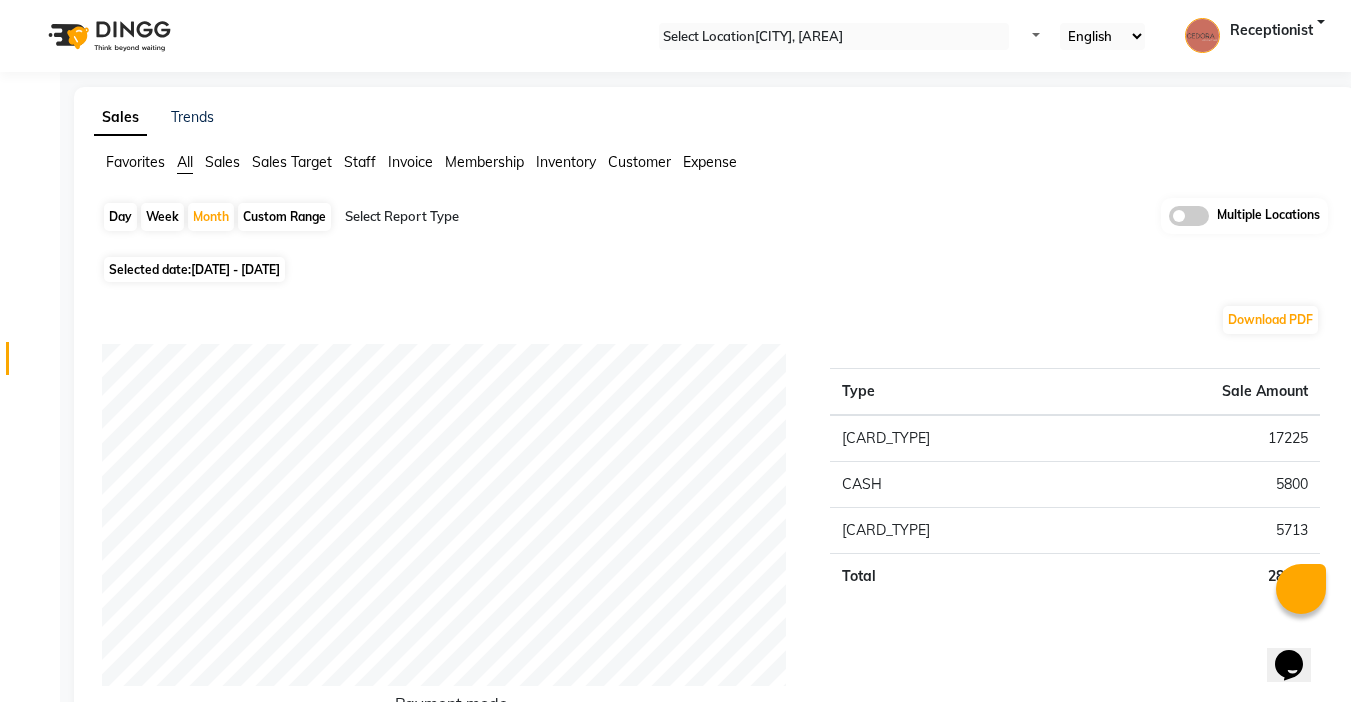 click at bounding box center [834, 37] 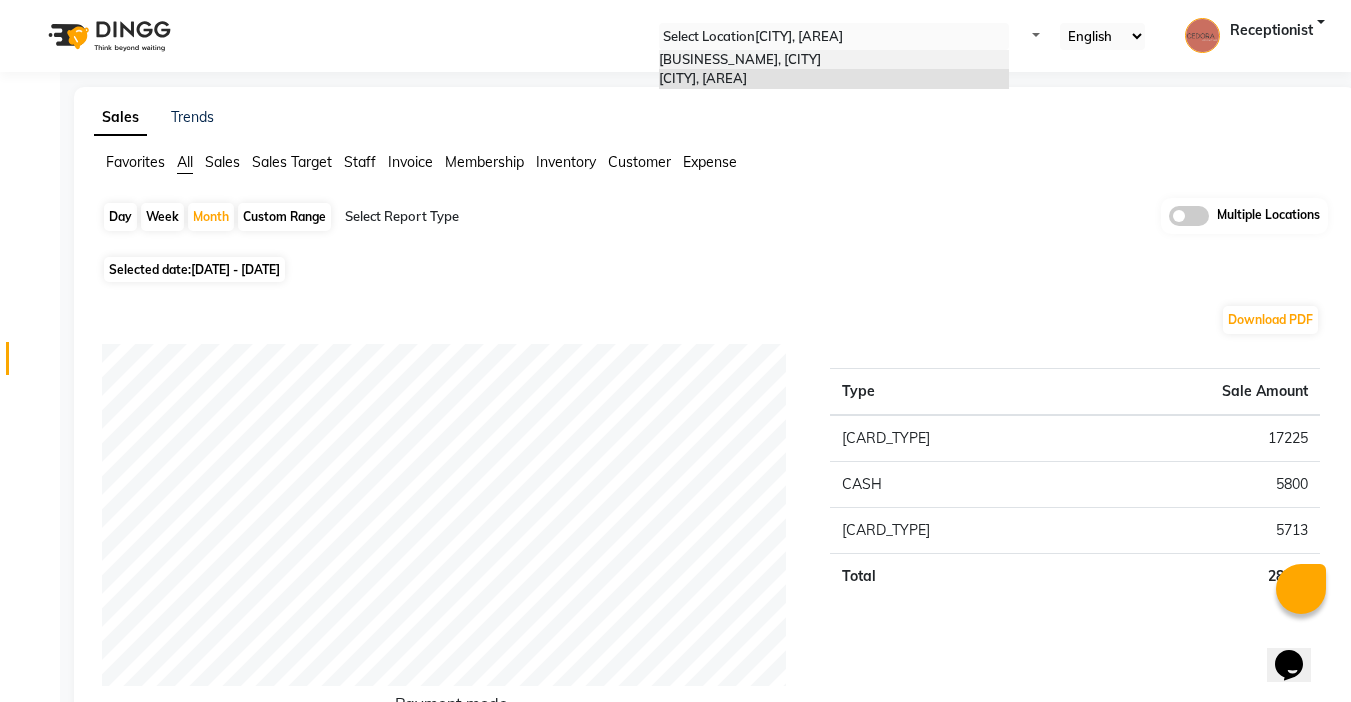 click on "Fabulicious Ladies Salon, Dubai" at bounding box center (740, 59) 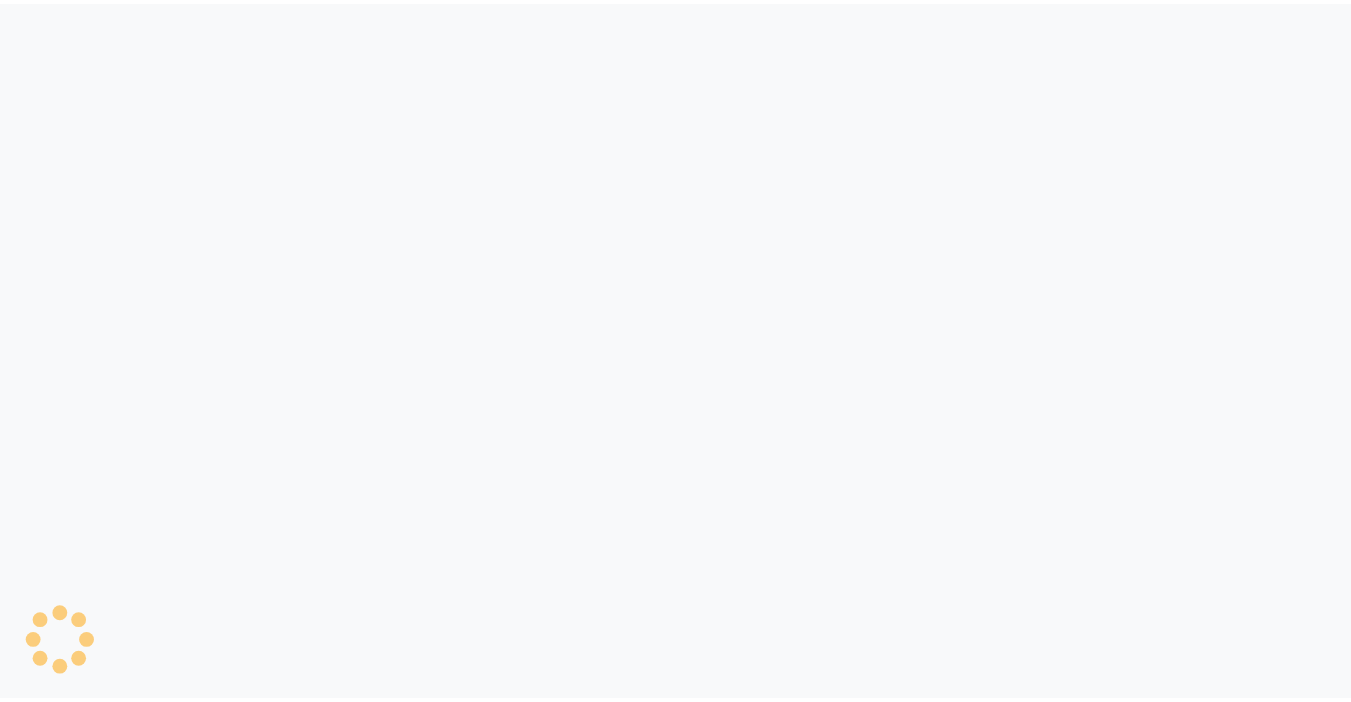 scroll, scrollTop: 0, scrollLeft: 0, axis: both 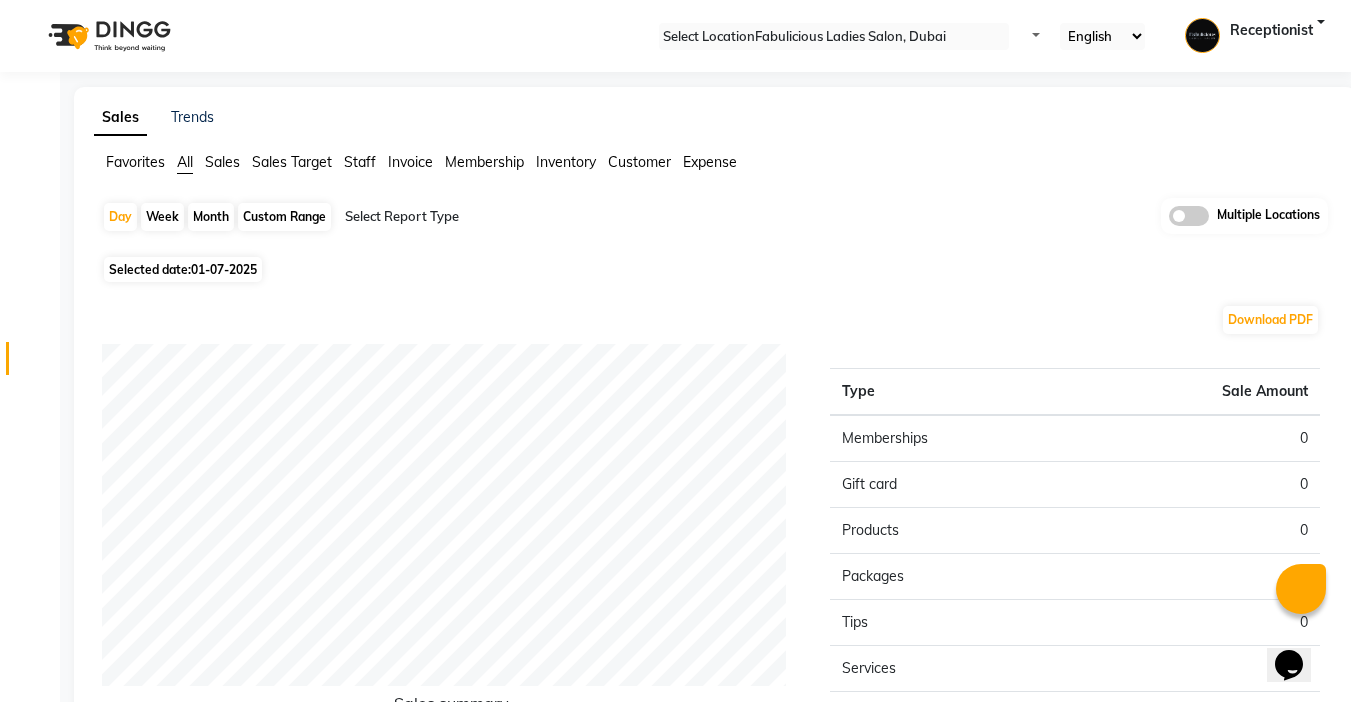 click at bounding box center [834, 37] 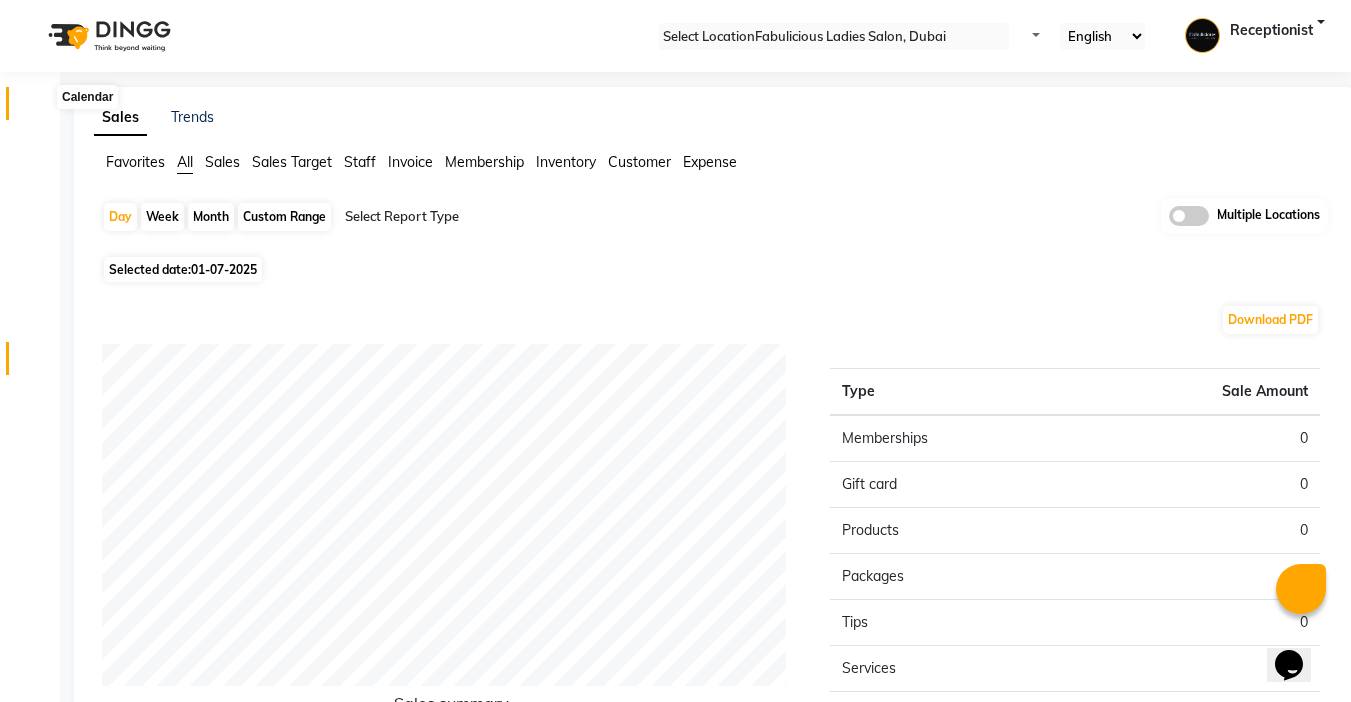 click at bounding box center [38, 108] 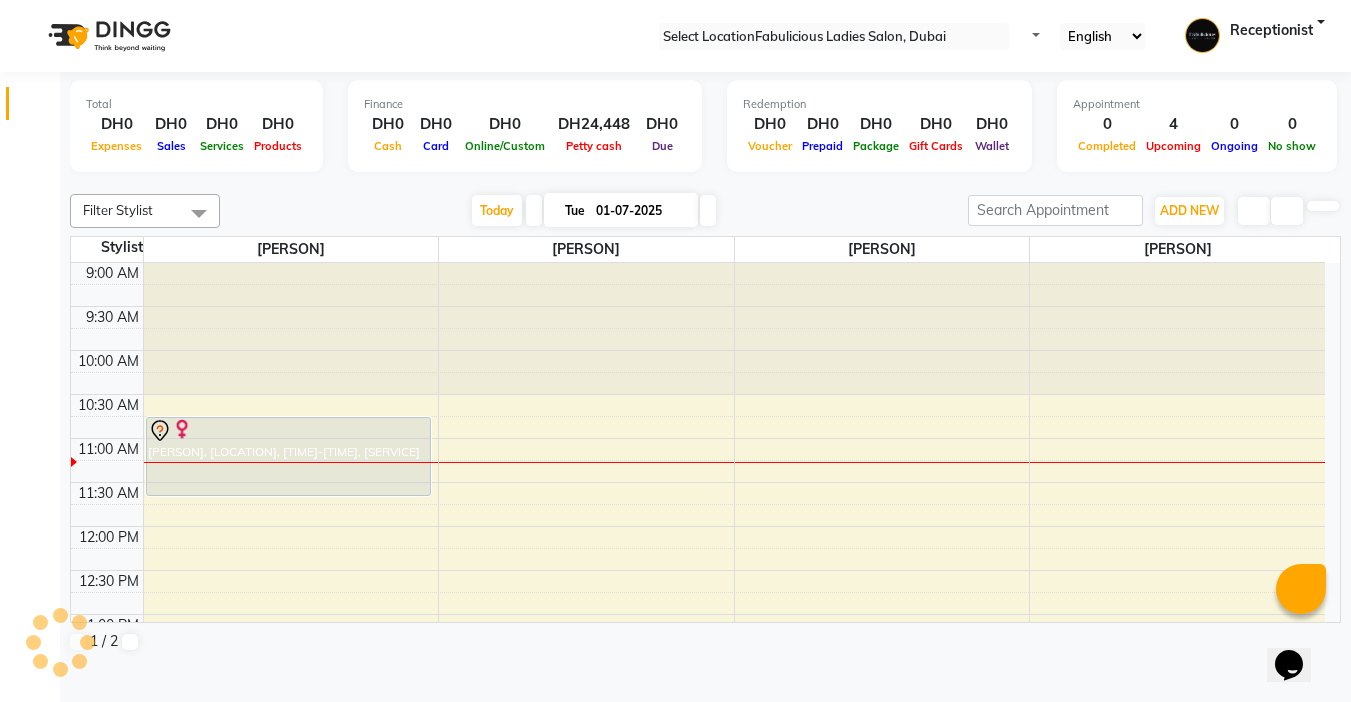 scroll, scrollTop: 0, scrollLeft: 0, axis: both 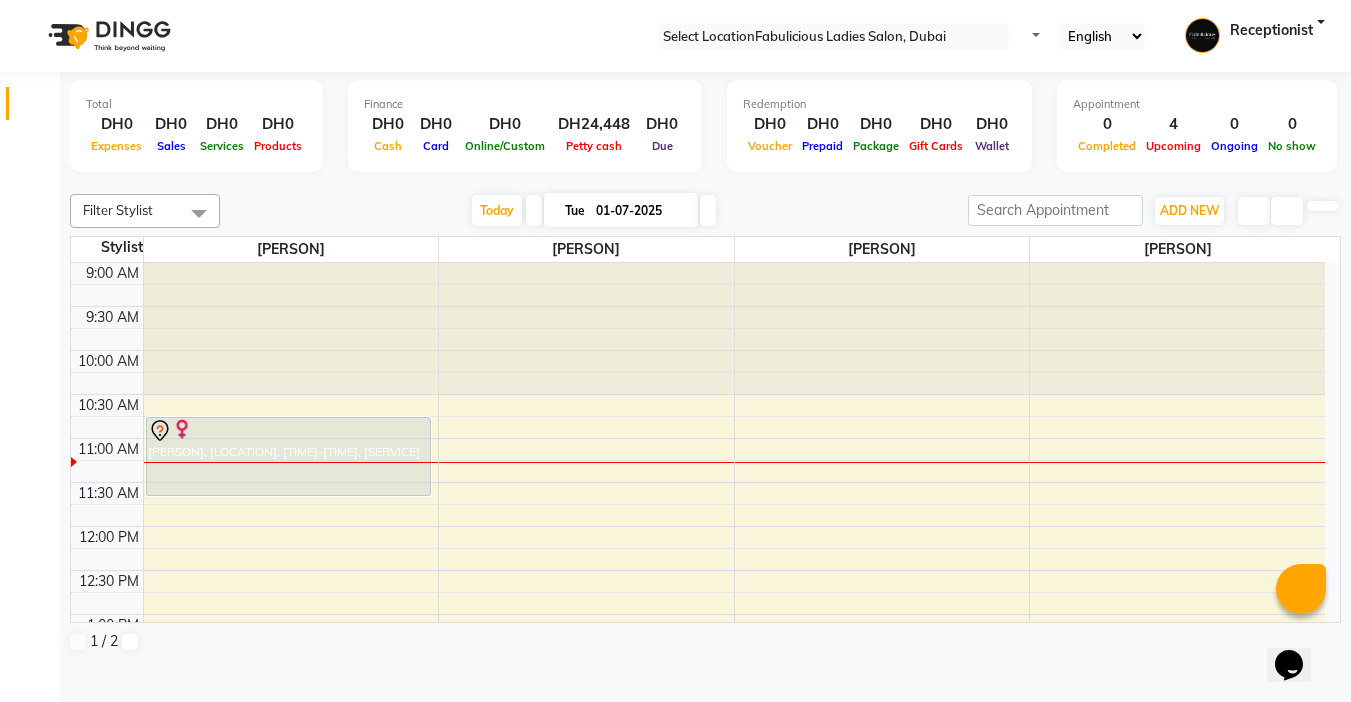 click at bounding box center [1323, 206] 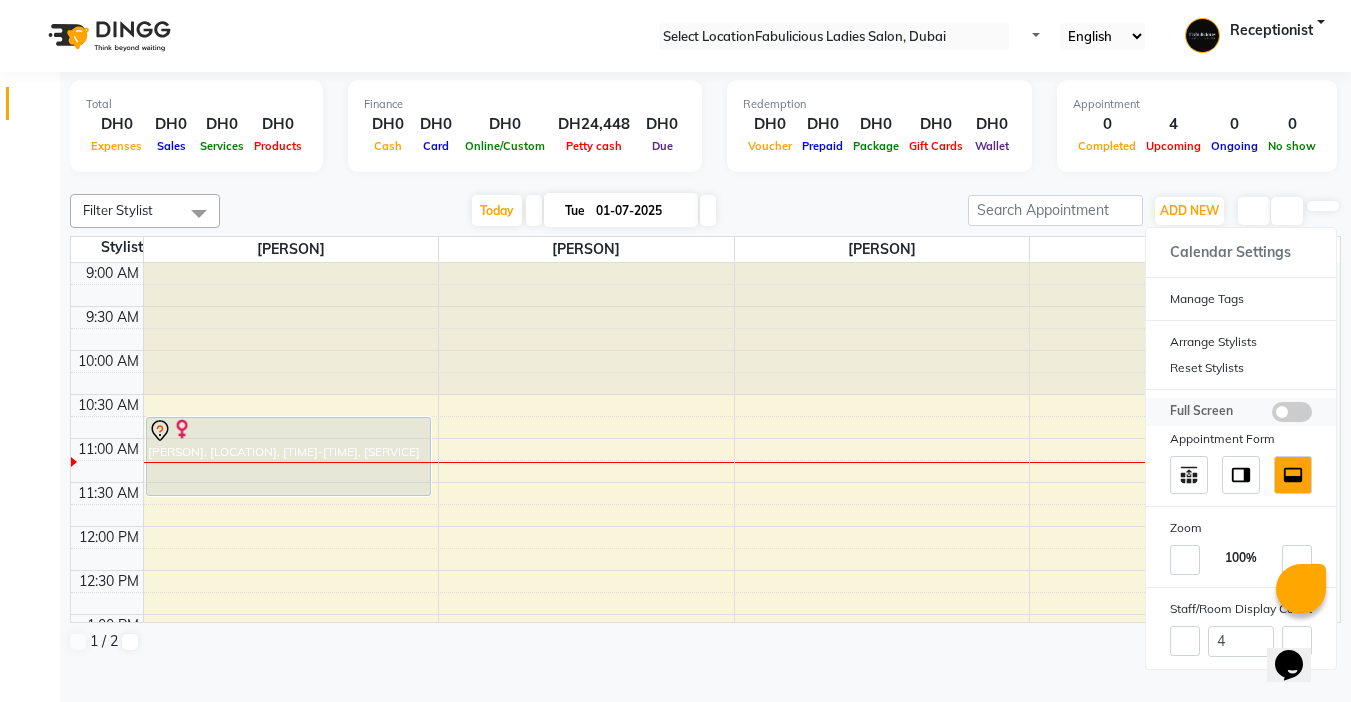 click at bounding box center (1292, 412) 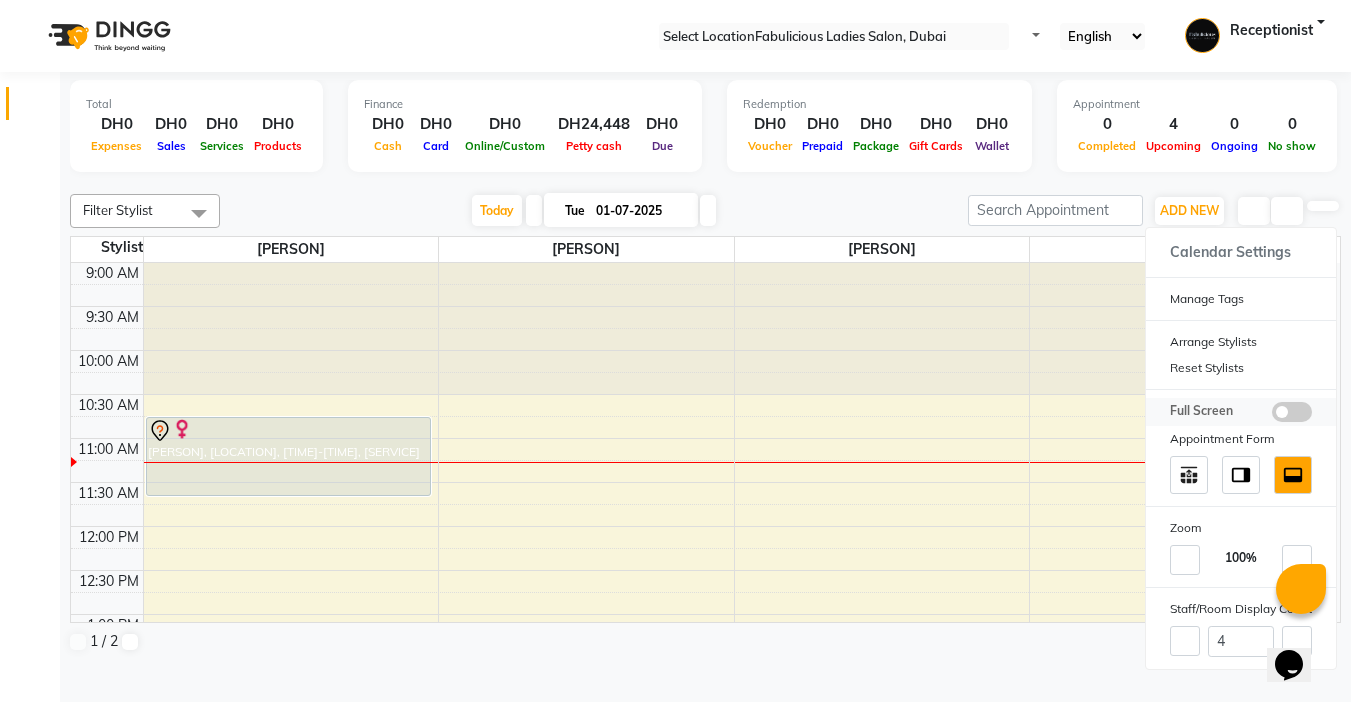 click at bounding box center (1272, 415) 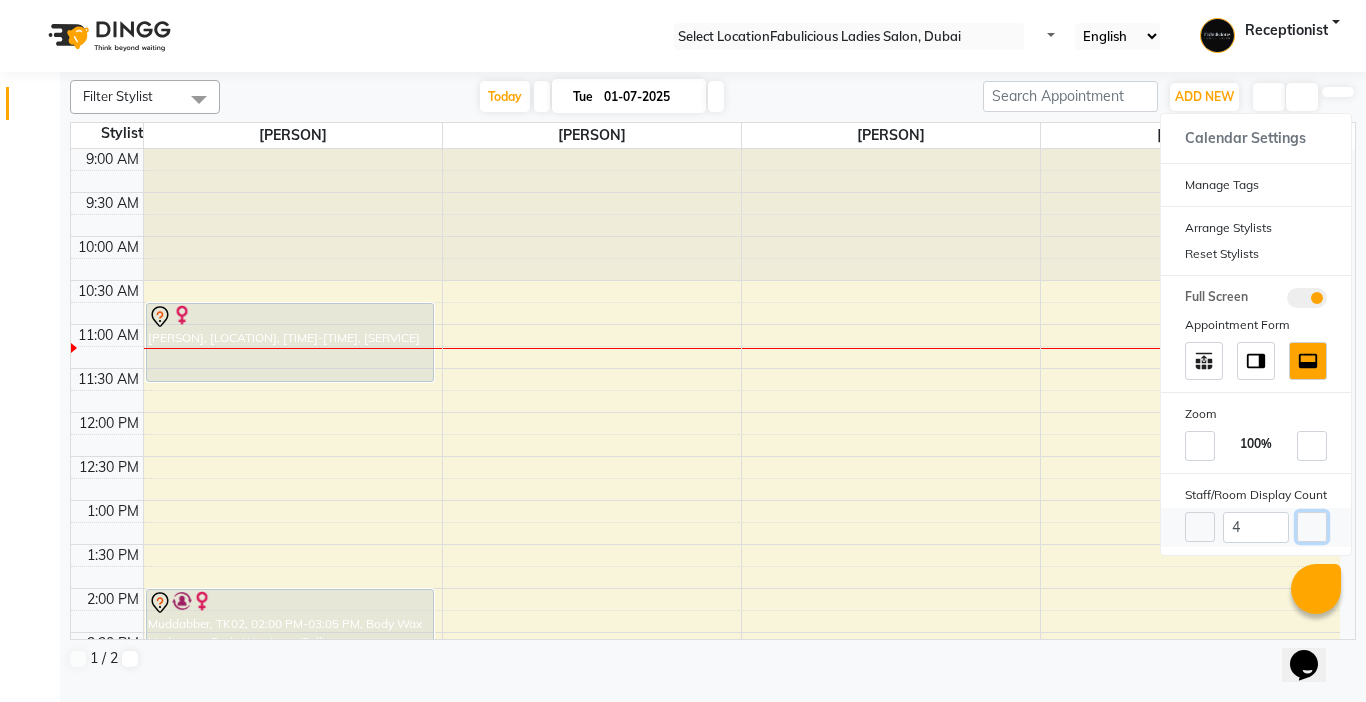 click at bounding box center (1312, 527) 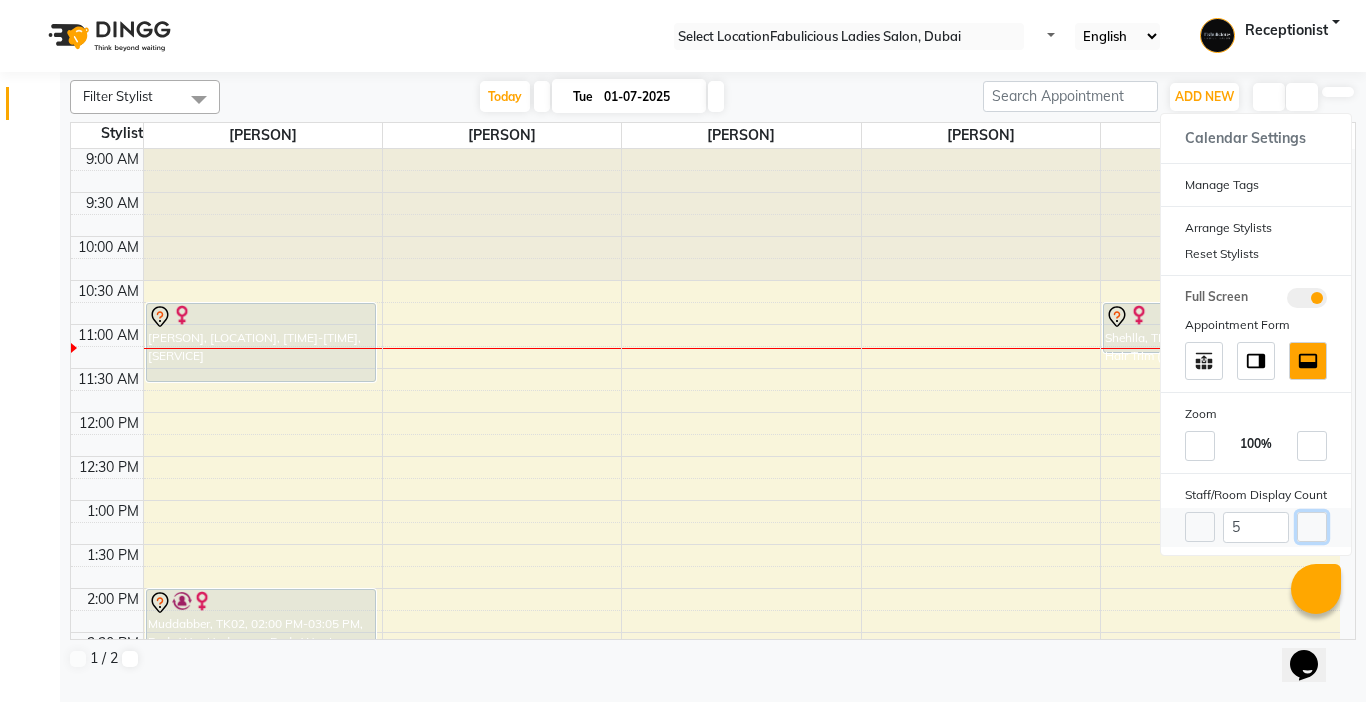click at bounding box center (1312, 527) 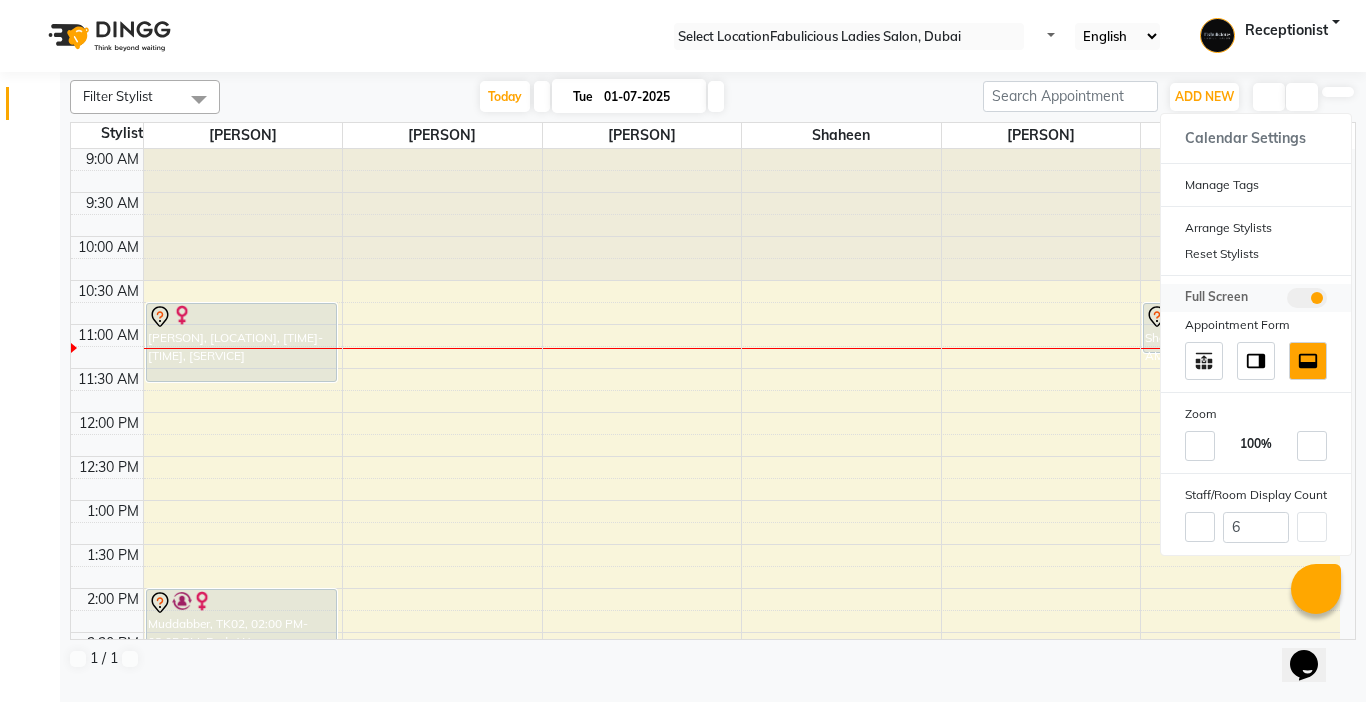 click at bounding box center (1307, 298) 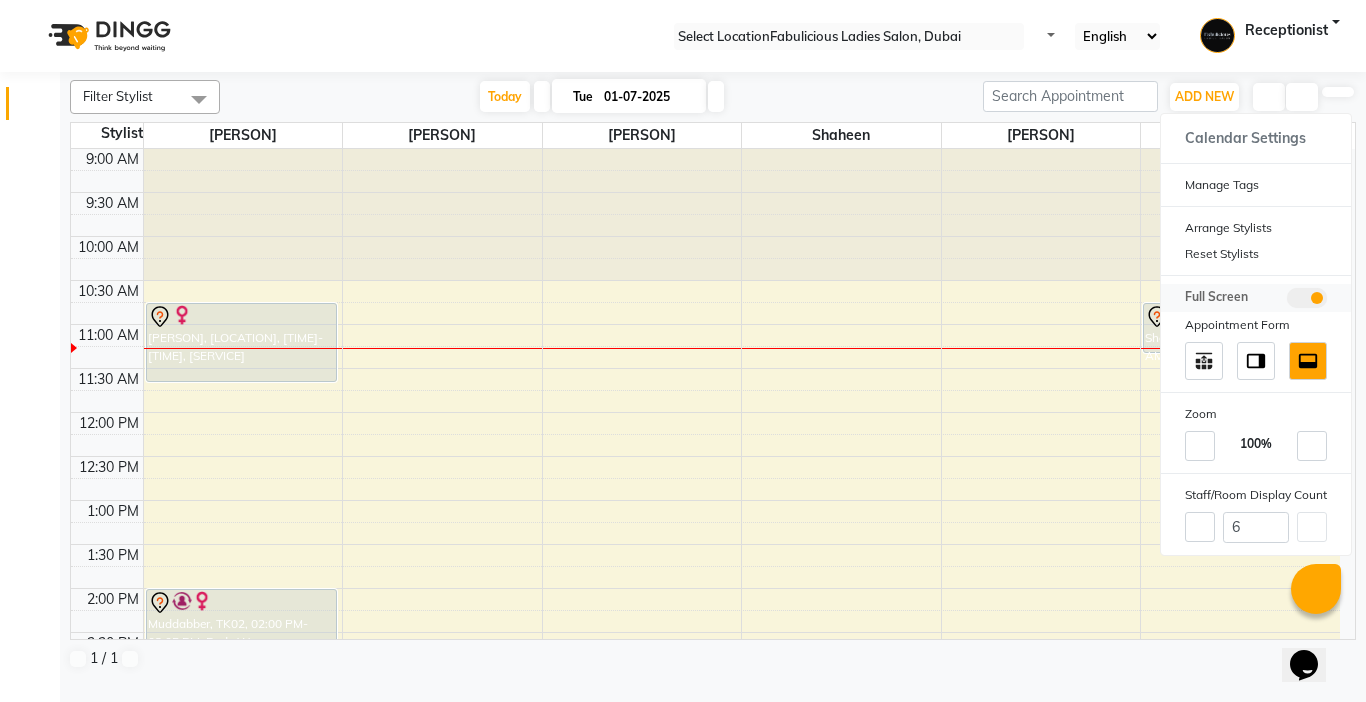 click at bounding box center (1287, 301) 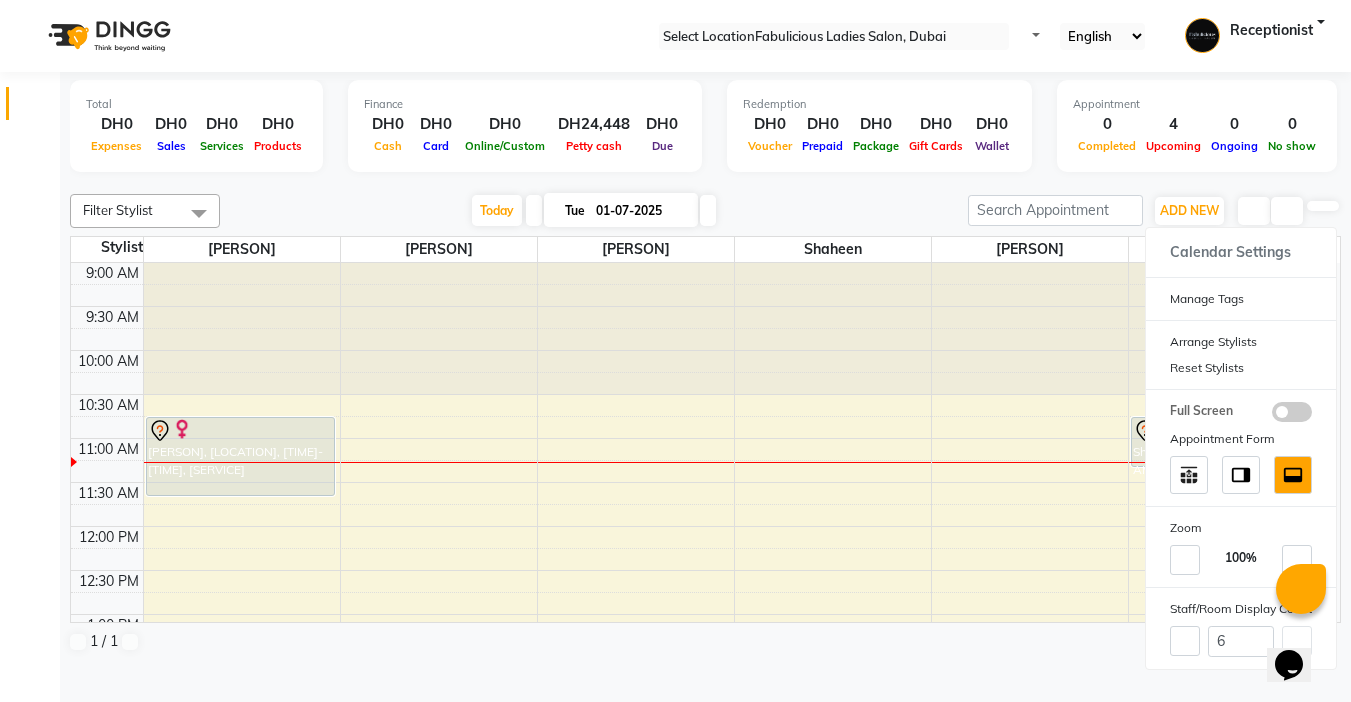 click on "Total  DH0  Expenses DH0  Sales DH0  Services DH0  Products Finance  DH0  Cash DH0  Card DH0  Online/Custom DH24,448 Petty cash DH0 Due  Redemption  DH0 Voucher DH0 Prepaid DH0 Package DH0  Gift Cards DH0  Wallet  Appointment  0 Completed 4 Upcoming 0 Ongoing 0 No show  Other sales  DH0  Packages DH0  Memberships DH0  Vouchers DH0  Prepaids DH0  Gift Cards Filter Stylist Select All [PERSON] [PERSON]  [PERSON] [PERSON] [PERSON] [PERSON]  Group By  Staff View   Room View  View as Vertical  Vertical - Week View  Horizontal  Horizontal - Week View  List  Toggle Dropdown Calendar Settings Manage Tags   Arrange Stylists   Reset Stylists  Full Screen Appointment Form Zoom 100% Staff/Room Display Count 6 [PERSON]" at bounding box center (705, 368) 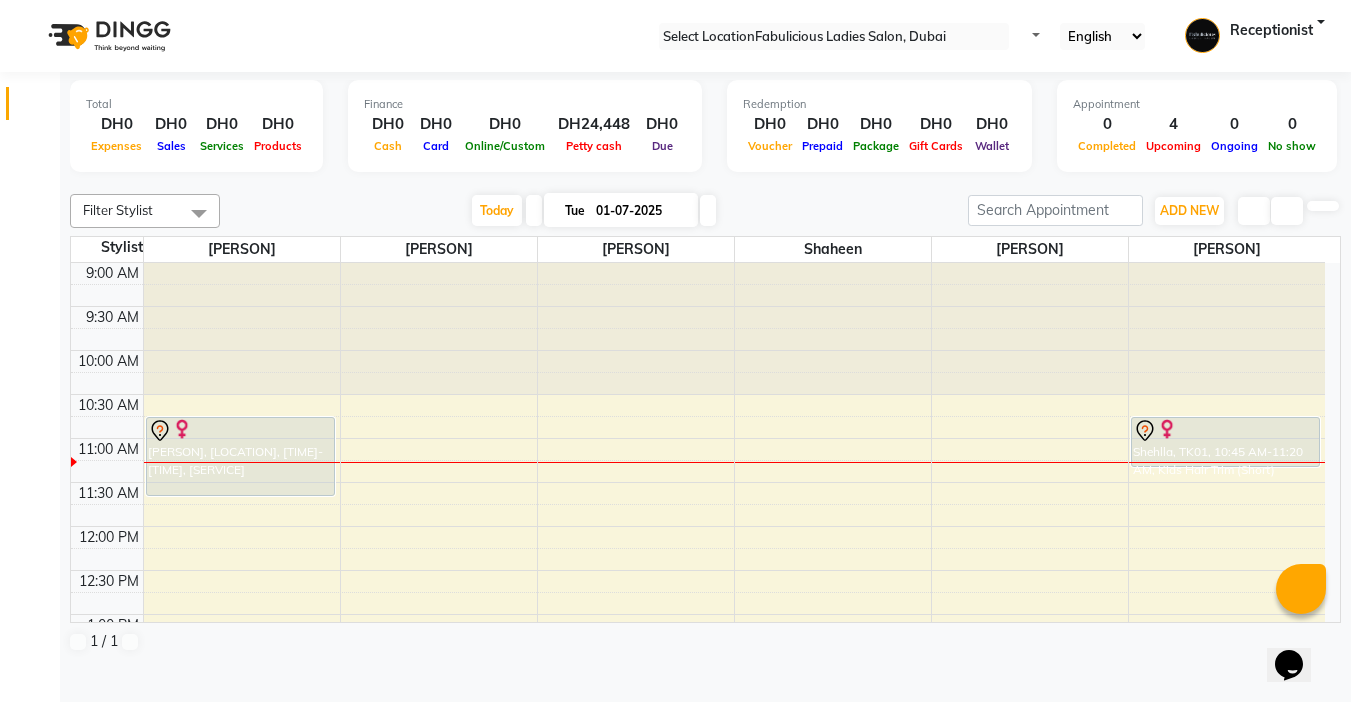 click on "Tue" at bounding box center [575, 210] 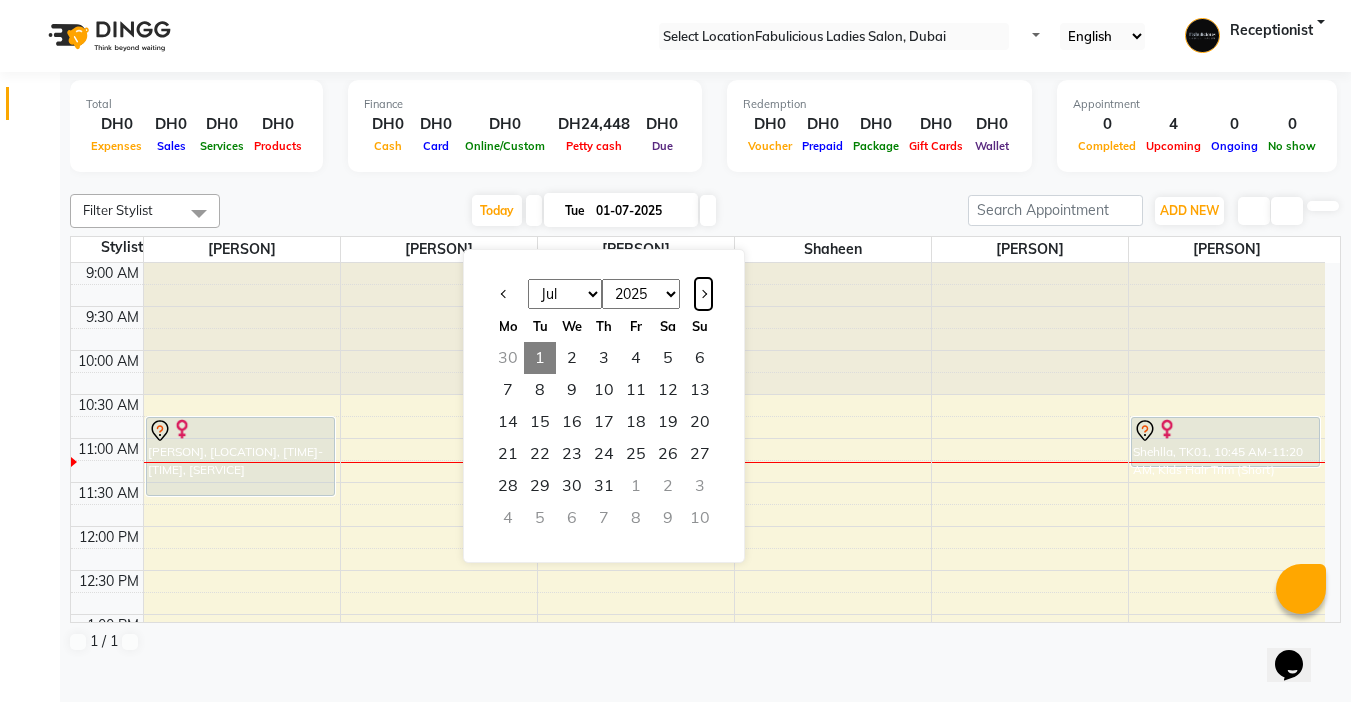 click at bounding box center [703, 294] 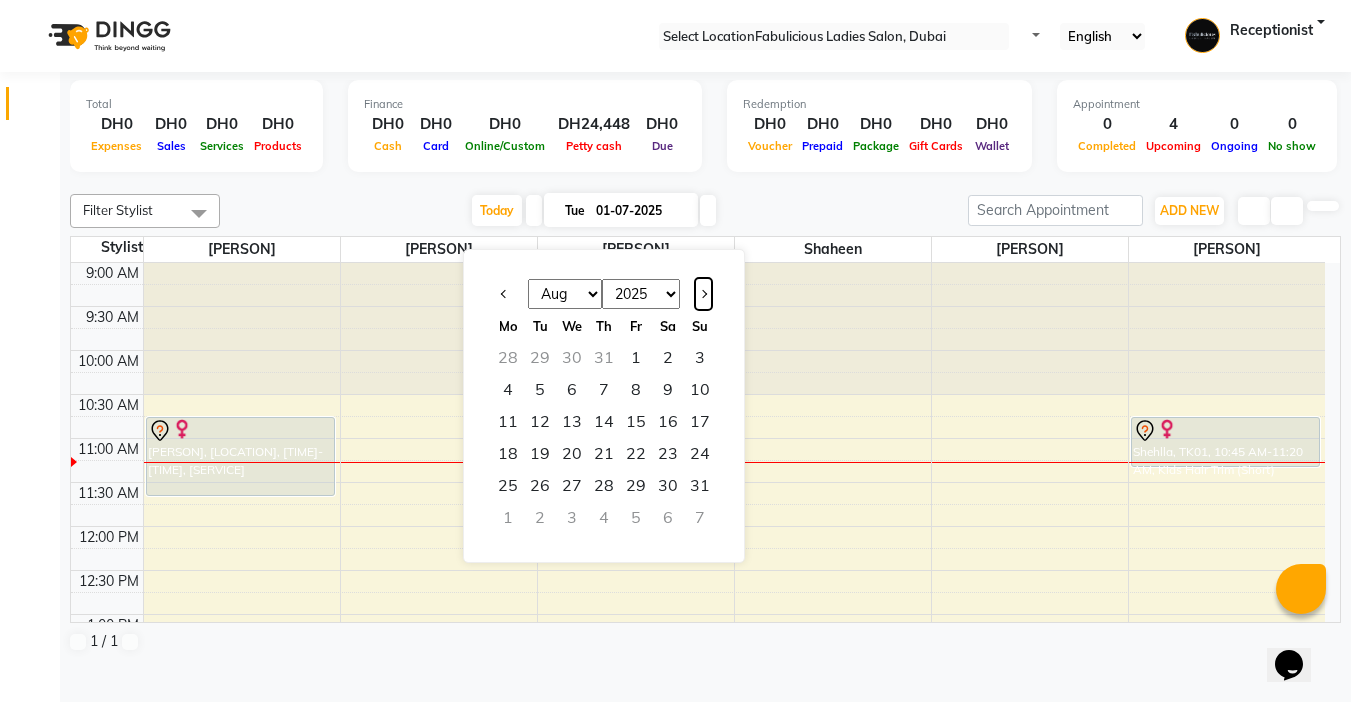 click at bounding box center [703, 294] 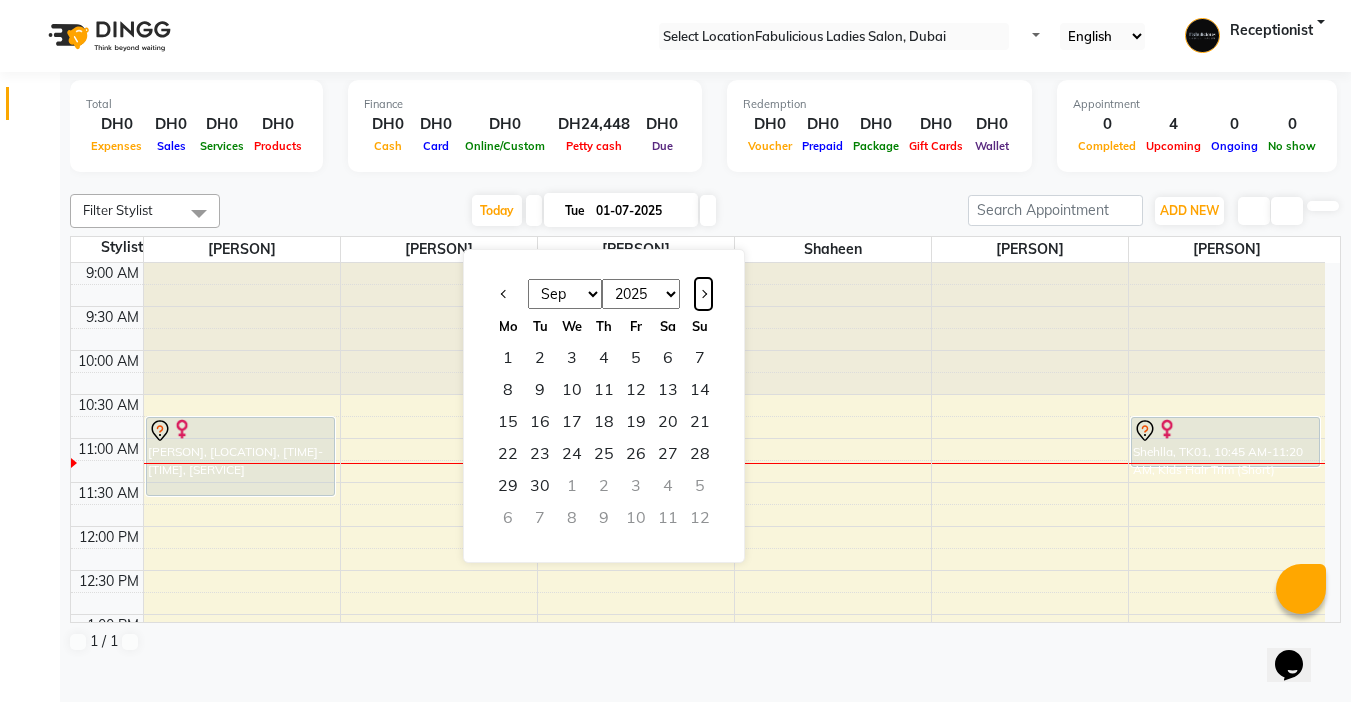 click at bounding box center [703, 294] 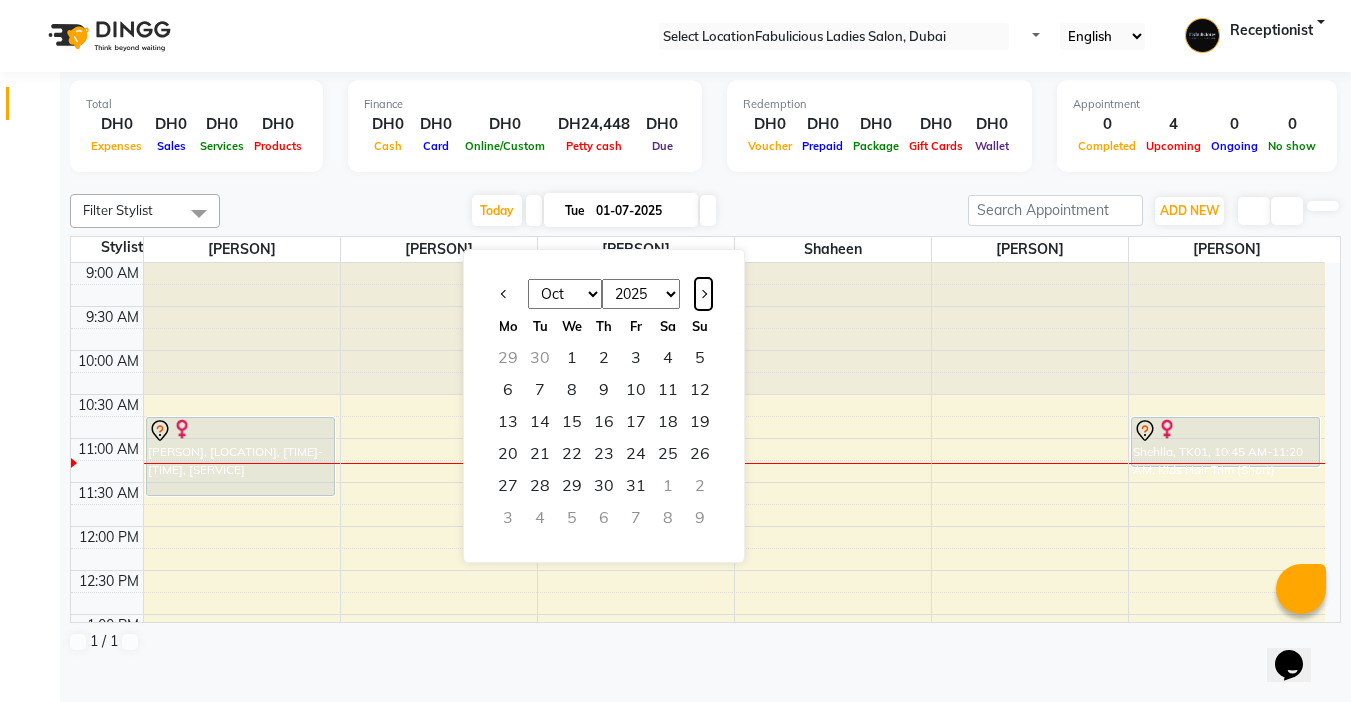 click at bounding box center (703, 294) 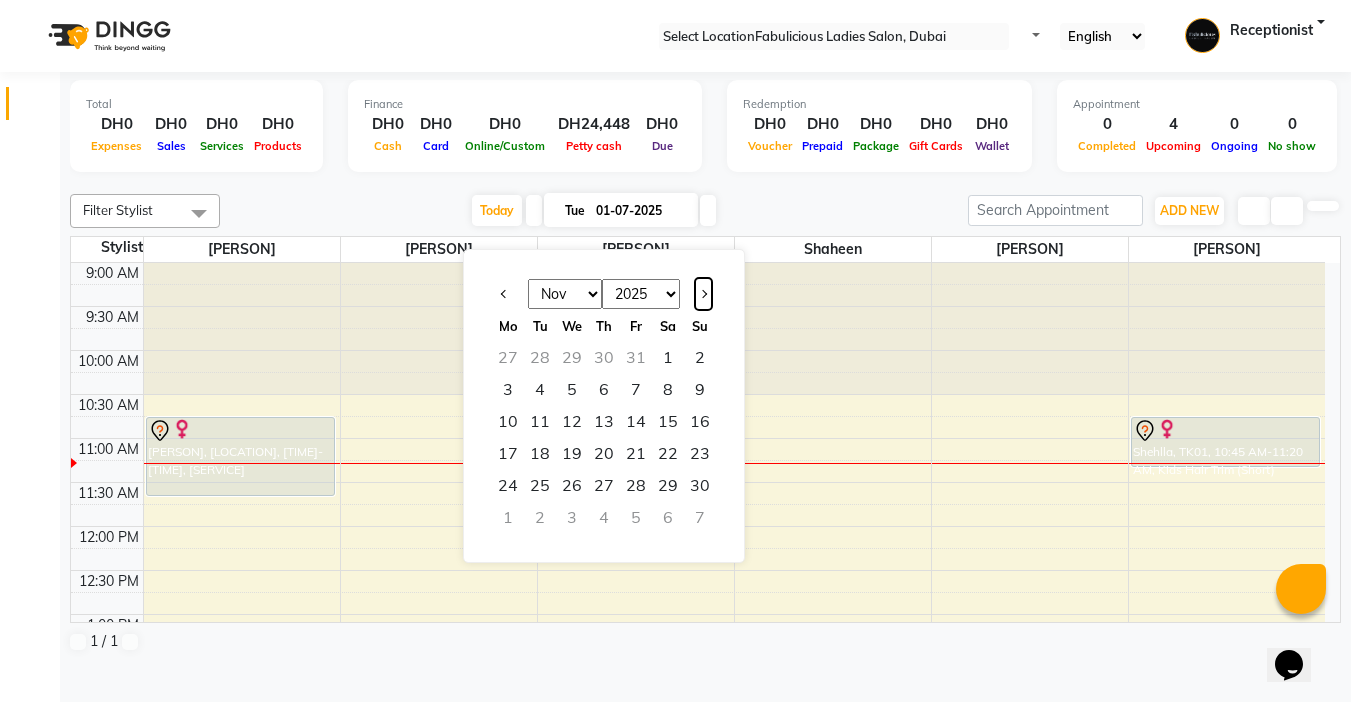 click at bounding box center [703, 294] 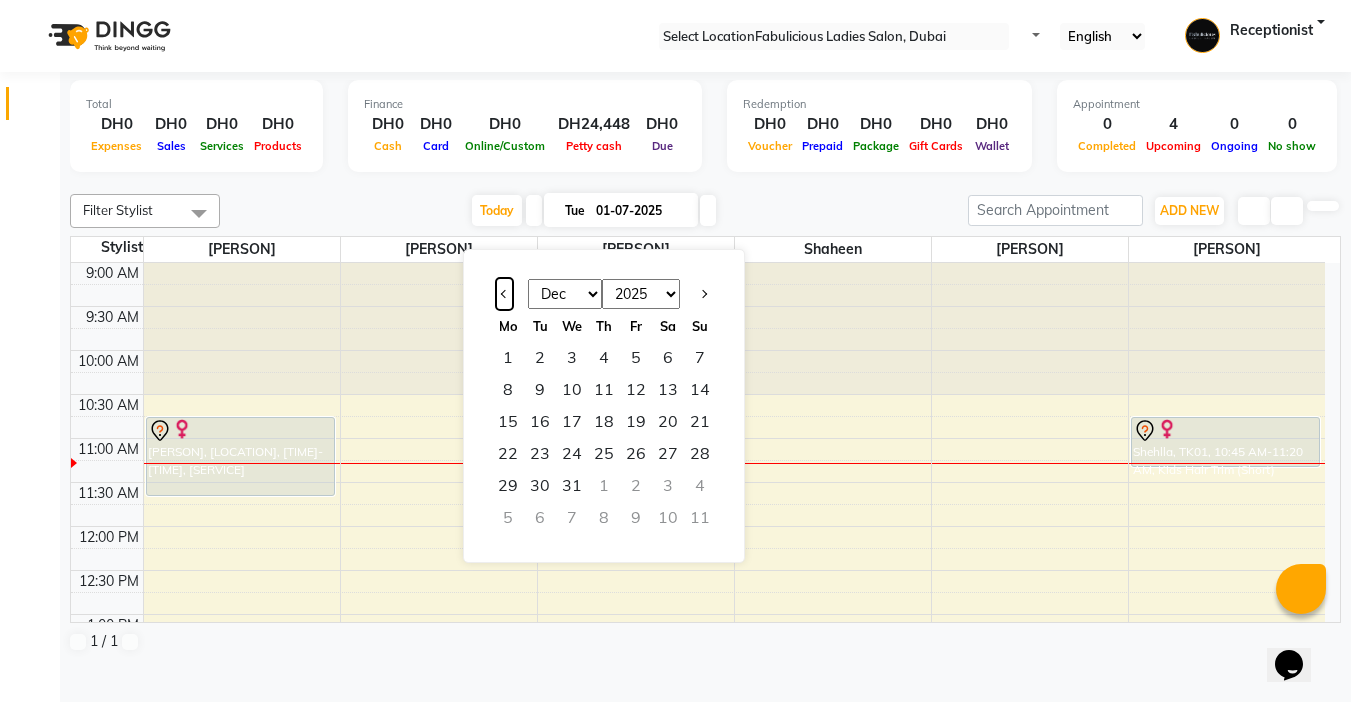 click at bounding box center [505, 294] 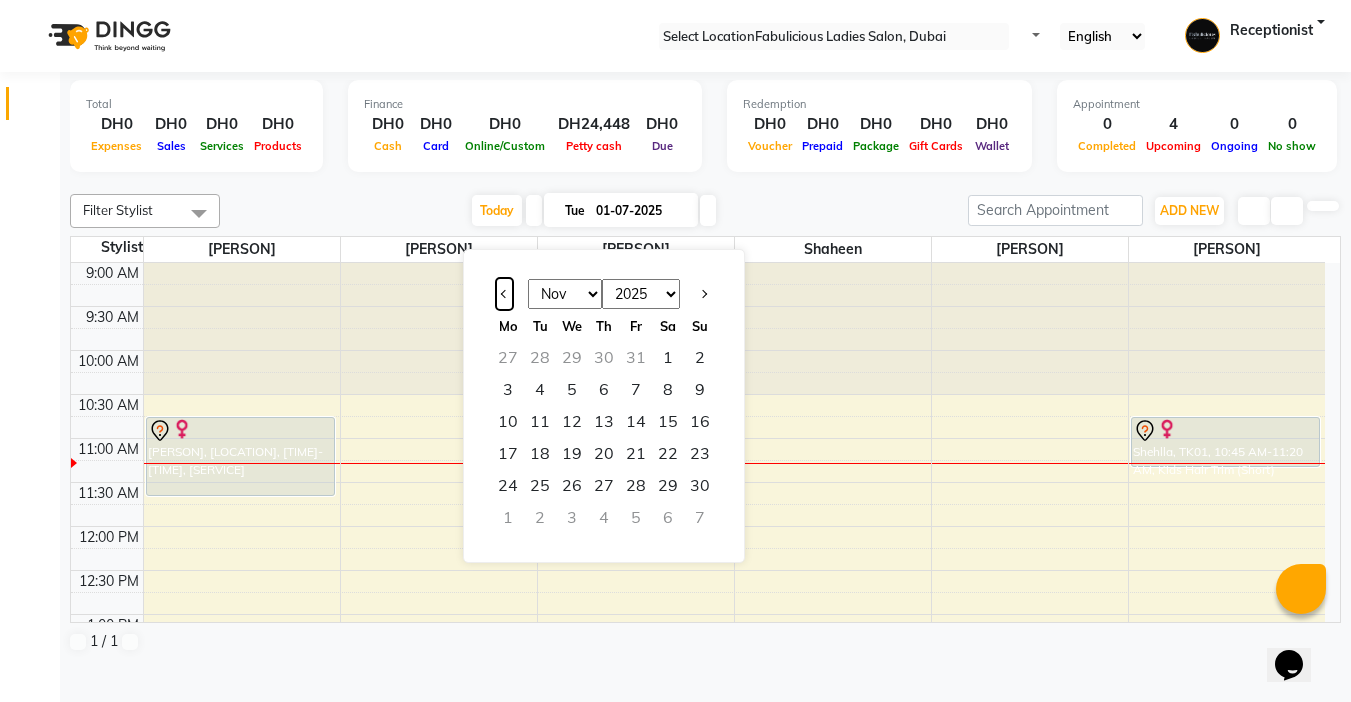 click at bounding box center (505, 294) 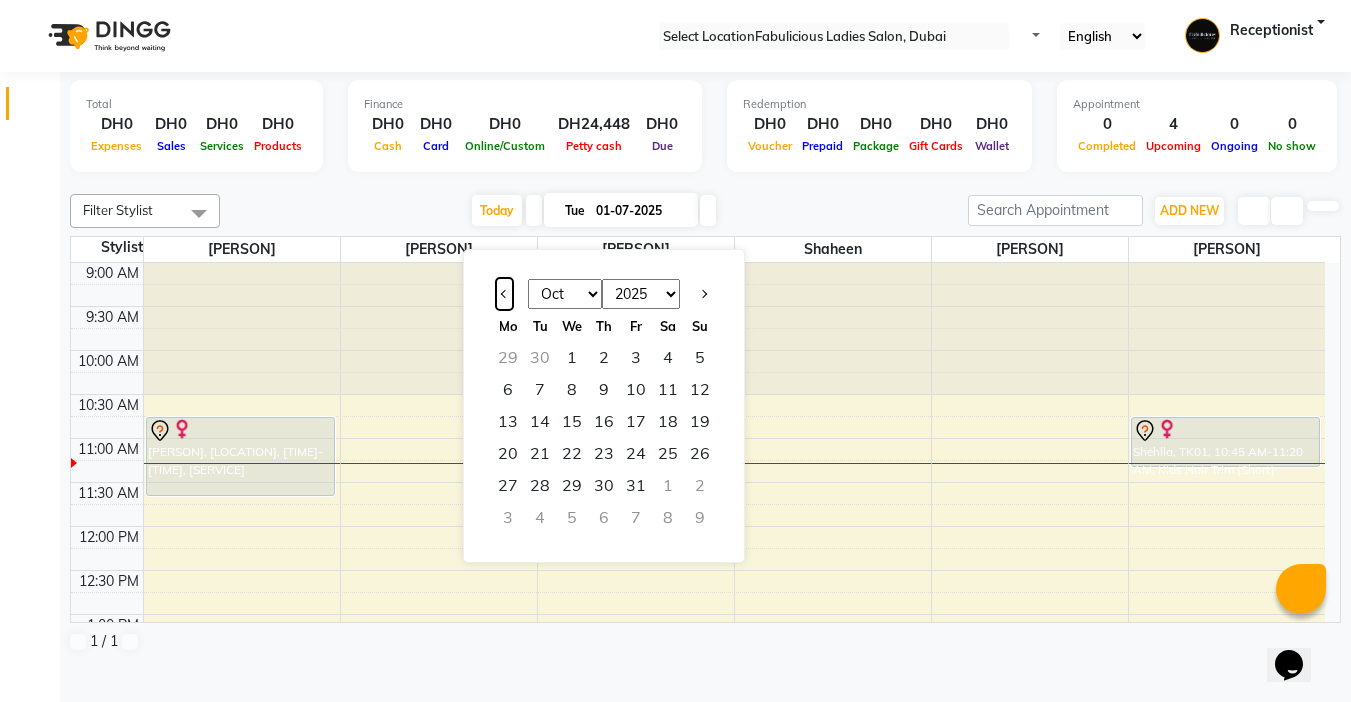click at bounding box center (505, 294) 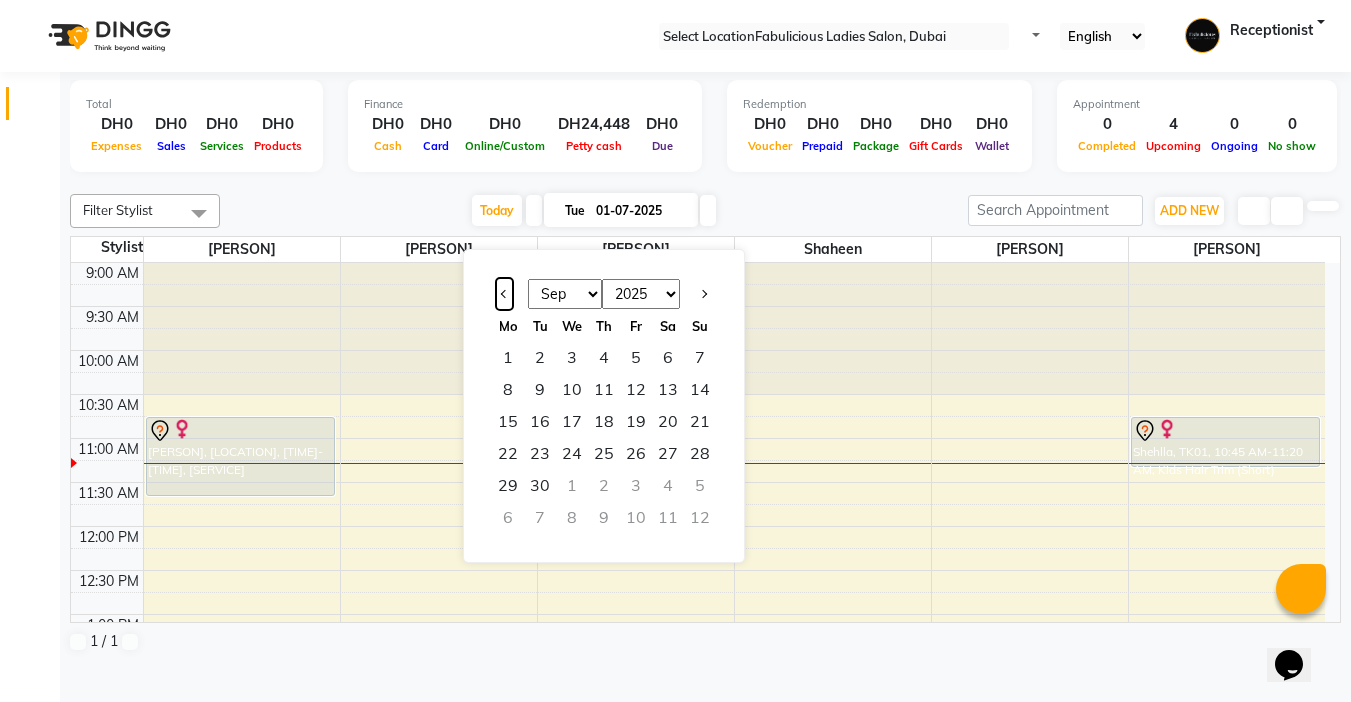 click at bounding box center (505, 294) 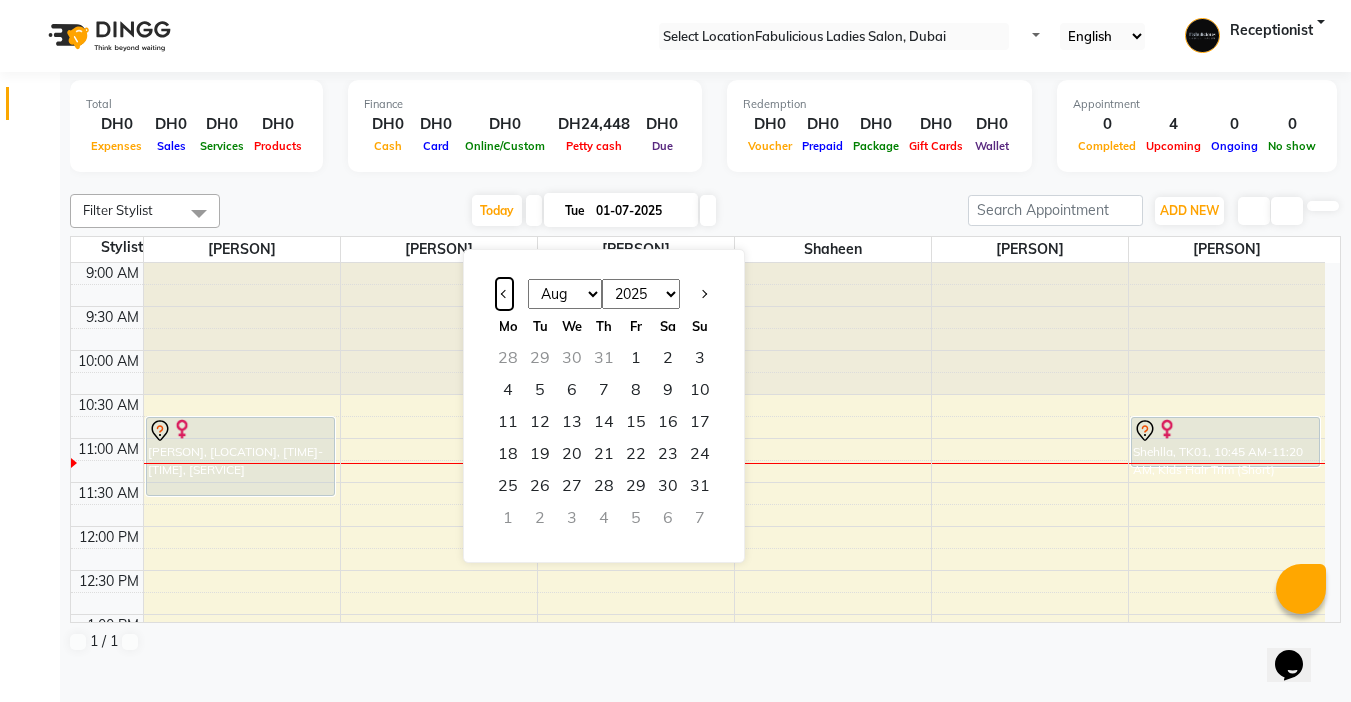 click at bounding box center (505, 294) 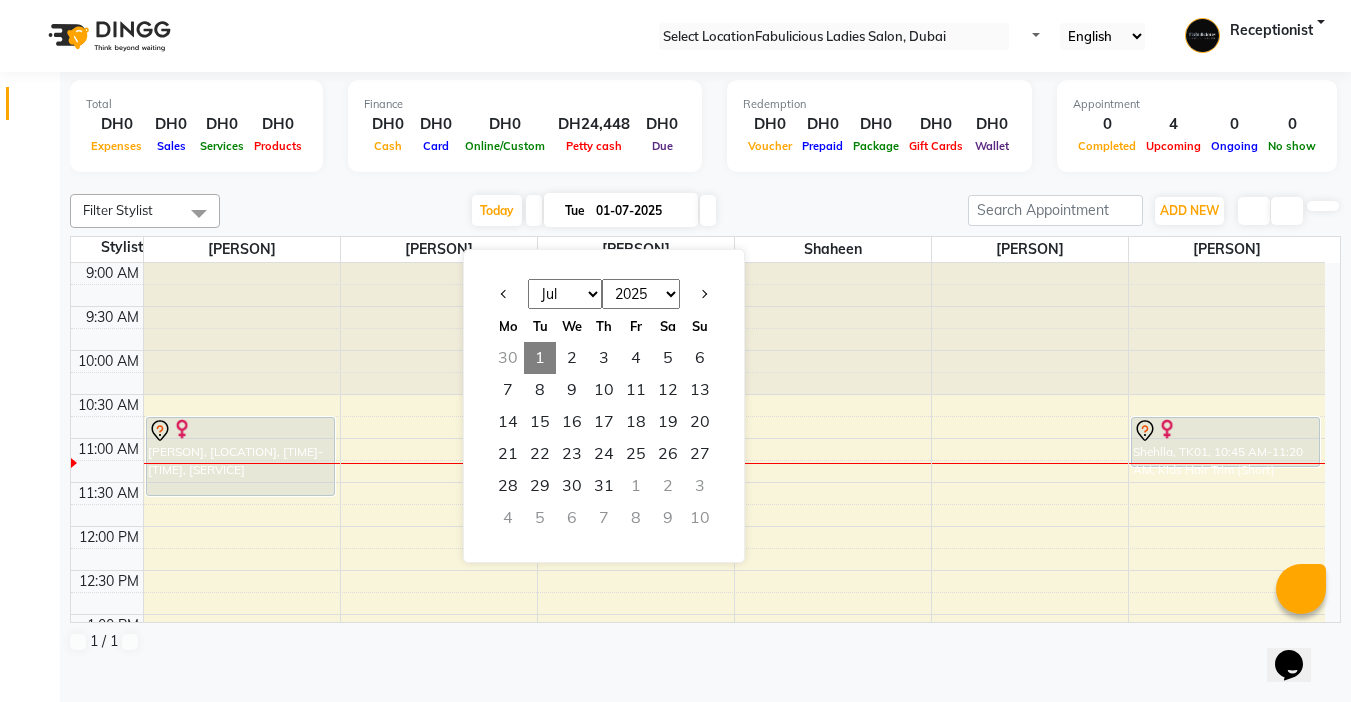 click on "Total  DH0  Expenses DH0  Sales DH0  Services DH0  Products Finance  DH0  Cash DH0  Card DH0  Online/Custom DH24,448 Petty cash DH0 Due  Redemption  DH0 Voucher DH0 Prepaid DH0 Package DH0  Gift Cards DH0  Wallet  Appointment  0 Completed 4 Upcoming 0 Ongoing 0 No show  Other sales  DH0  Packages DH0  Memberships DH0  Vouchers DH0  Prepaids DH0  Gift Cards Filter Stylist Select All [PERSON] [PERSON]  [PERSON] [PERSON] [PERSON] [PERSON]  Today  Tue 01-07-2025 Jan Feb Mar Apr May Jun Jul Aug Sep Oct Nov Dec 2015 2016 2017 2018 2019 2020 2021 2022 2023 2024 2025 2026 2027 2028 2029 2030 2031 2032 2033 2034 2035 Mo Tu We Th Fr Sa Su  30   1   2   3   4   5   6   7   8   9   10   11   12   13   14   15   16   17   18   19   20   21   22   23   24   25   26   27   28   29   30   31   1   2   3   4   5   6   7   8   9   10  Toggle Dropdown Add Appointment Add Invoice Add Expense Add Client Add Transaction Toggle Dropdown Add Appointment Add Invoice Add Expense Add Client ADD NEW Toggle Dropdown Add Appointment Add Invoice [PERSON] 6" at bounding box center [705, 368] 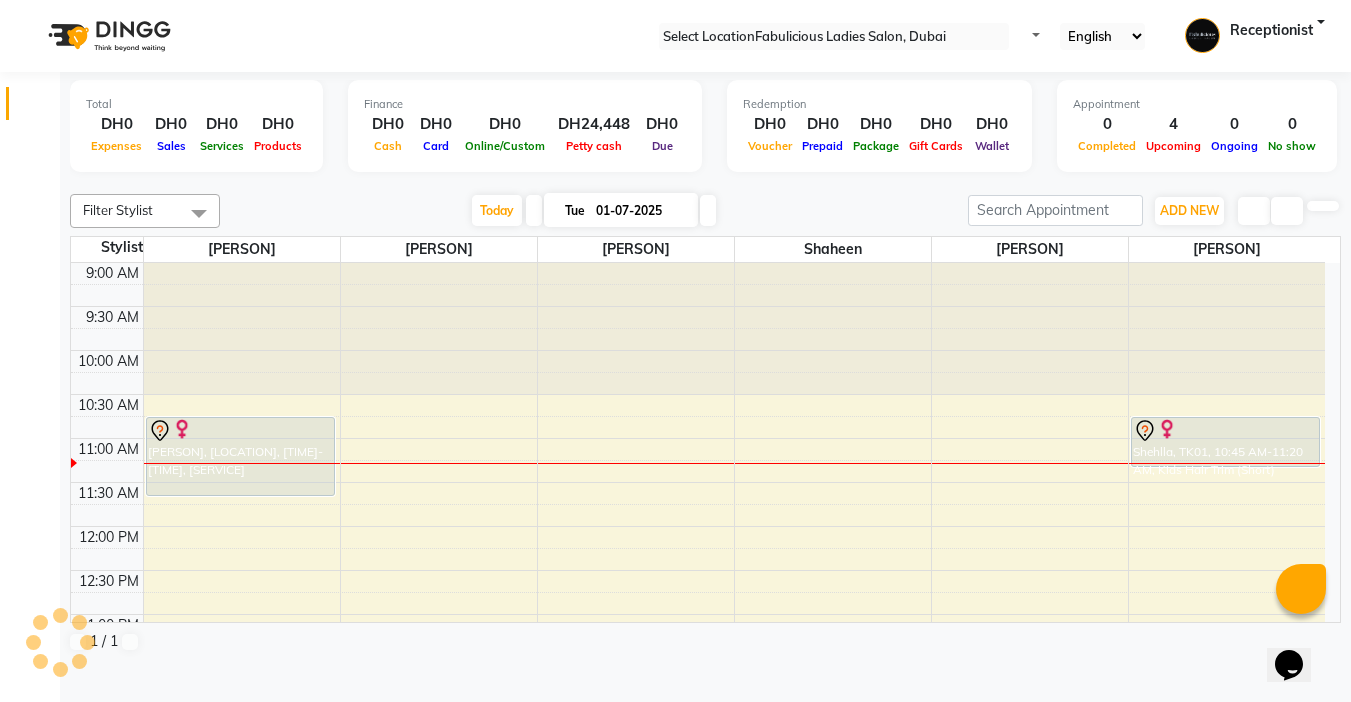 click on "Calendar  Invoice  Clients  Members  Inventory  Staff  Reports  Settings Completed InProgress Upcoming Dropped Tentative Check-In Confirm Bookings Segments Page Builder" at bounding box center (135, 364) 